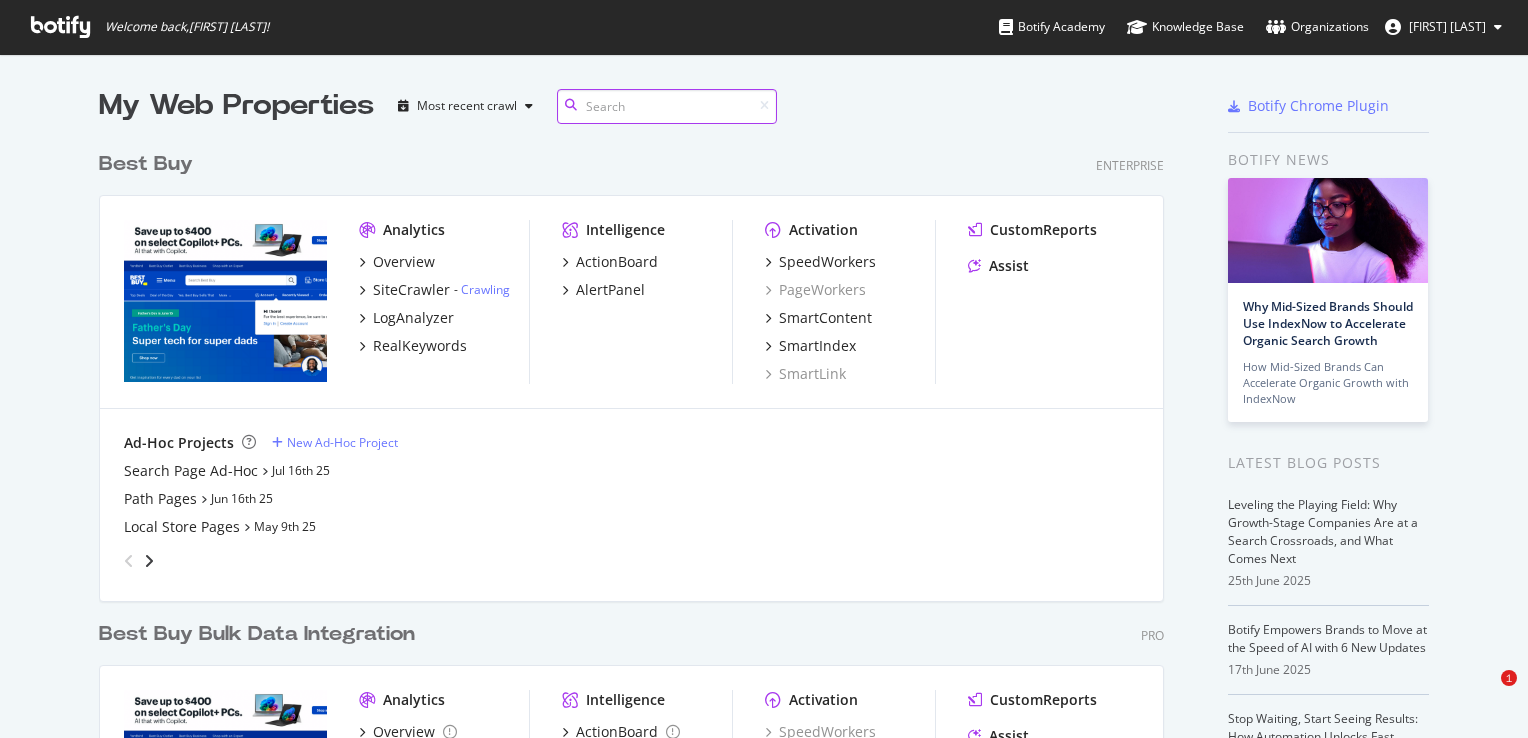 scroll, scrollTop: 0, scrollLeft: 0, axis: both 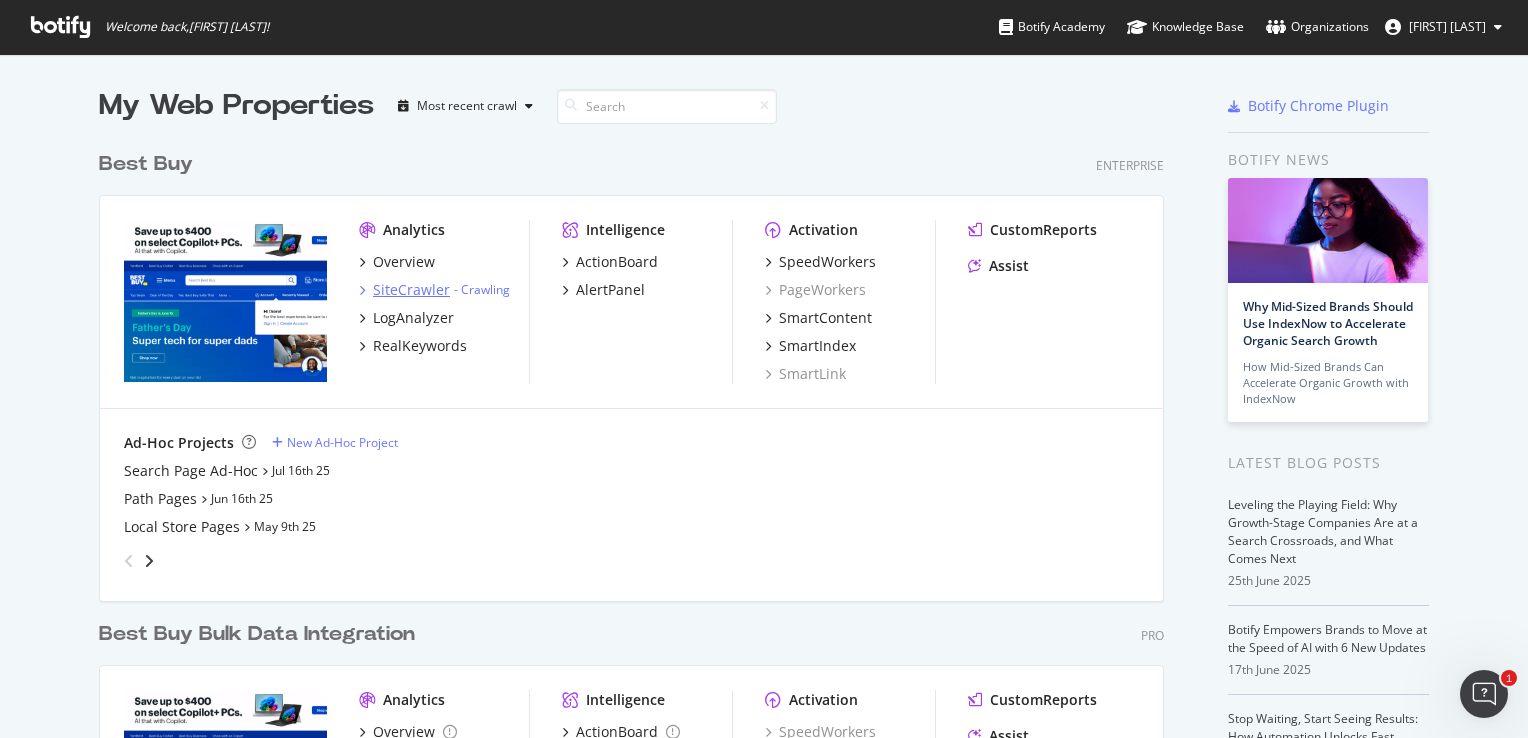 click on "SiteCrawler" at bounding box center (411, 290) 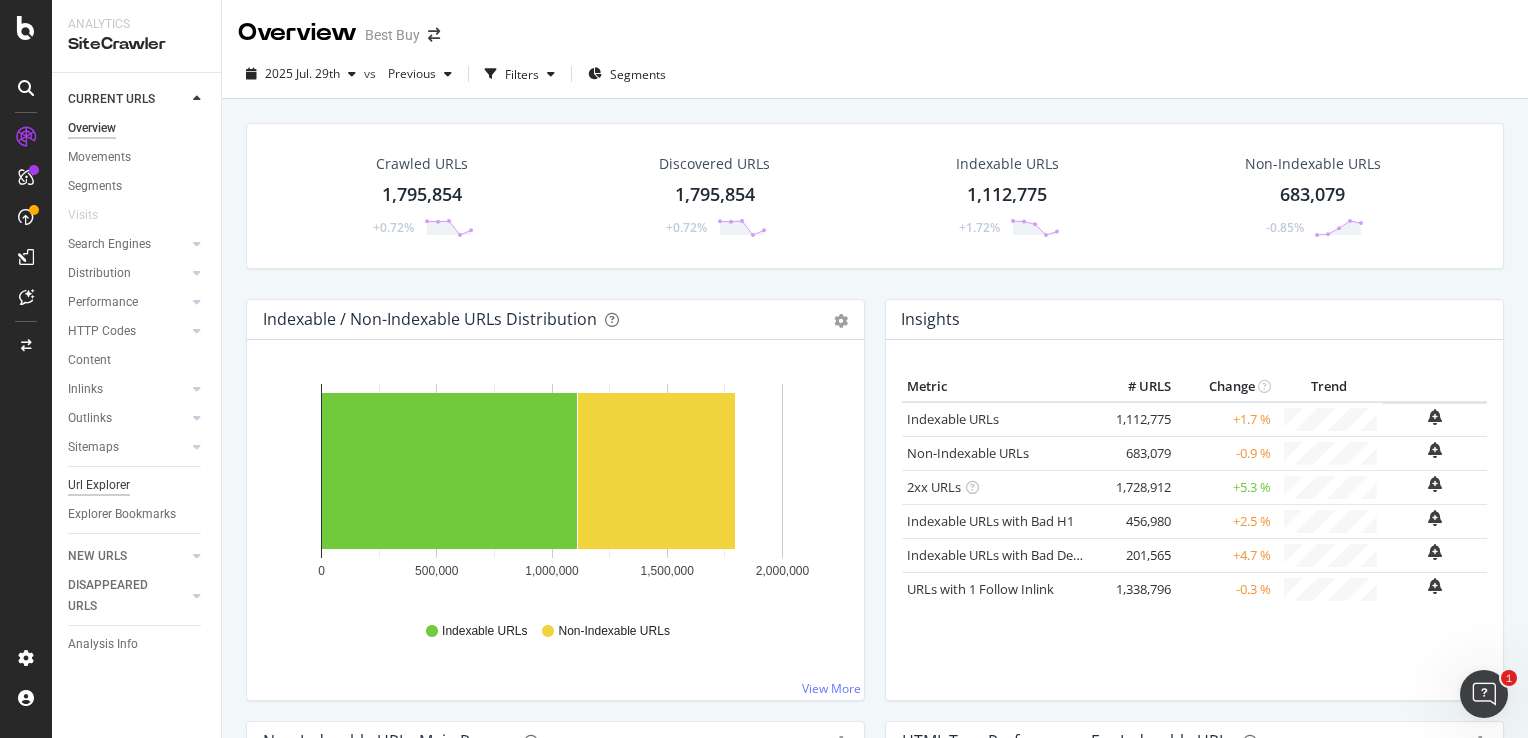 click on "Url Explorer" at bounding box center (99, 485) 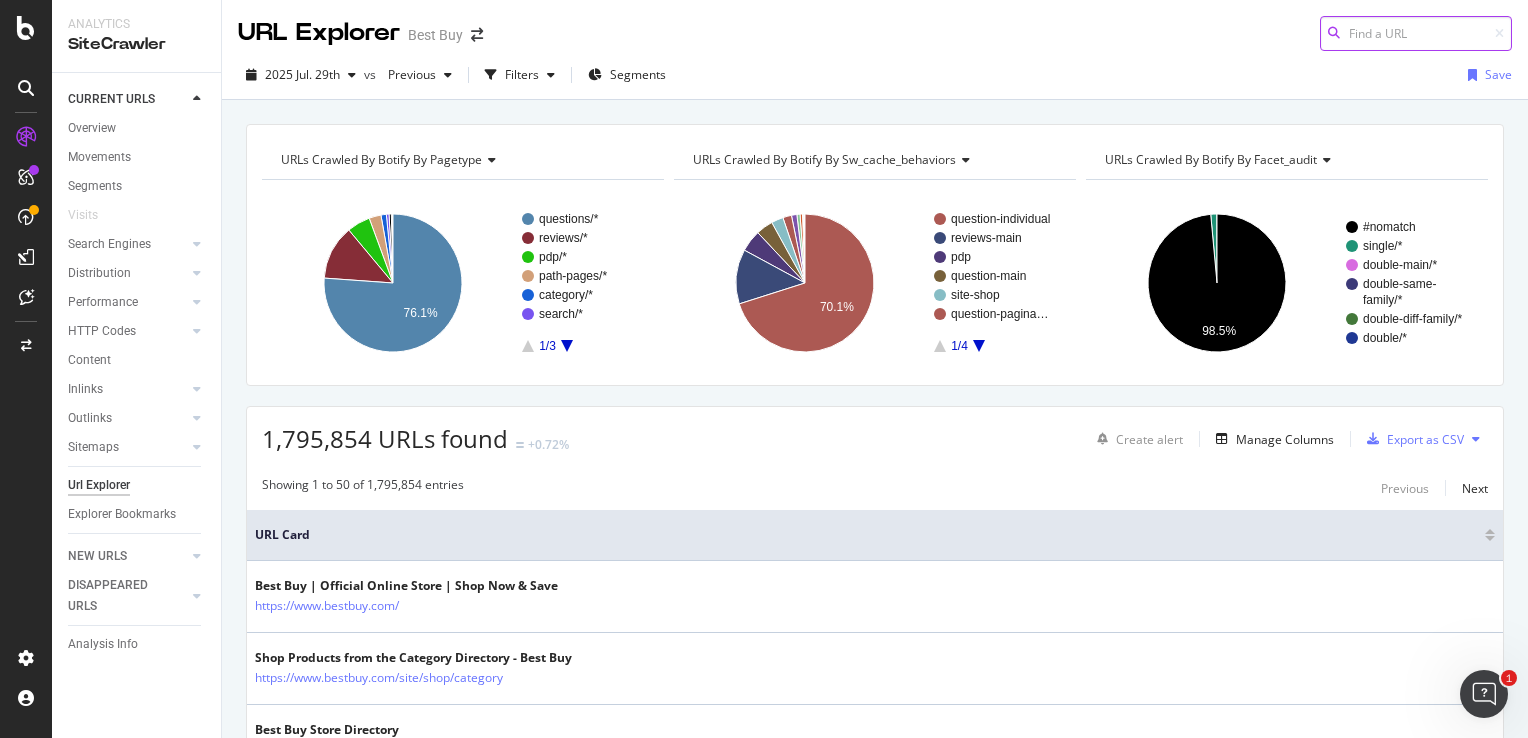click at bounding box center [1416, 33] 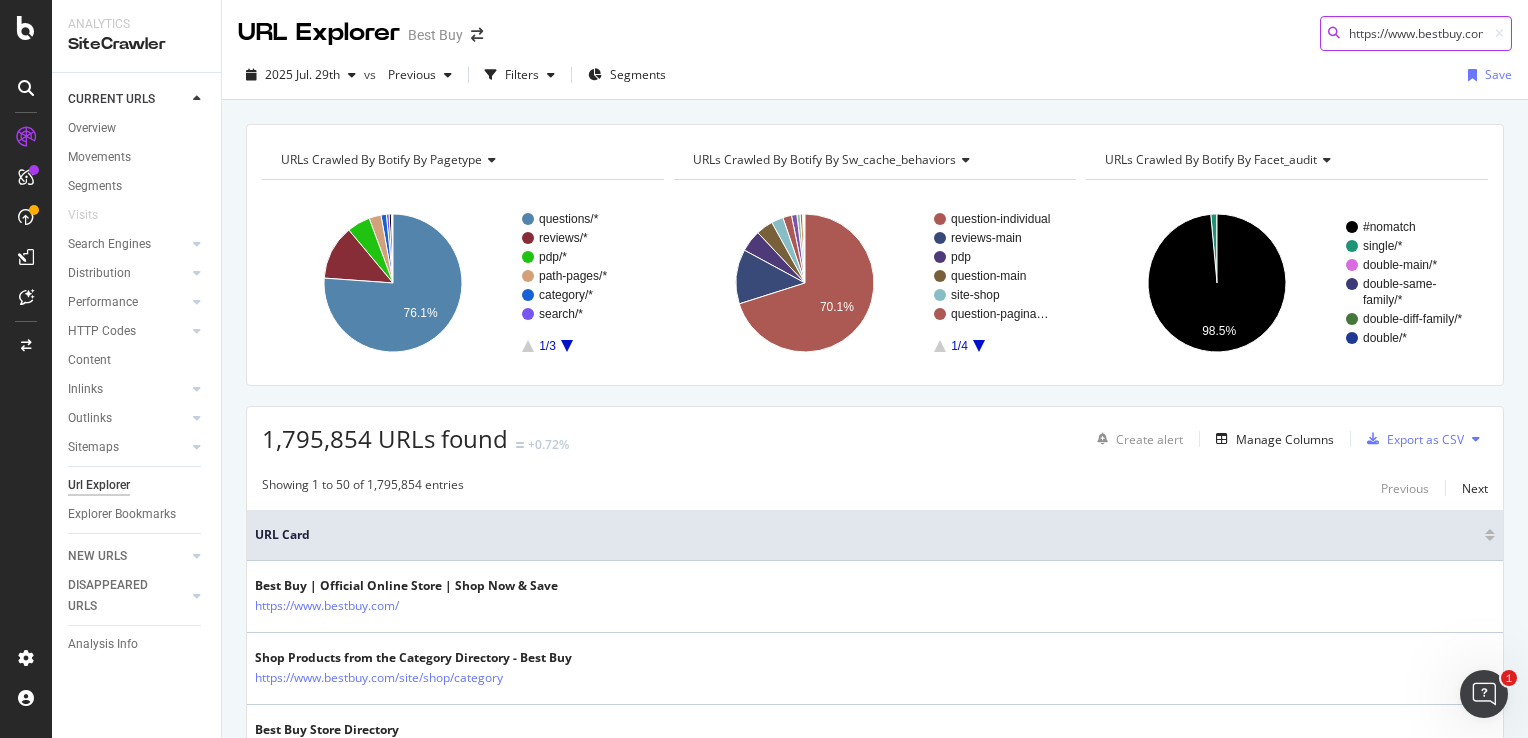 scroll, scrollTop: 0, scrollLeft: 515, axis: horizontal 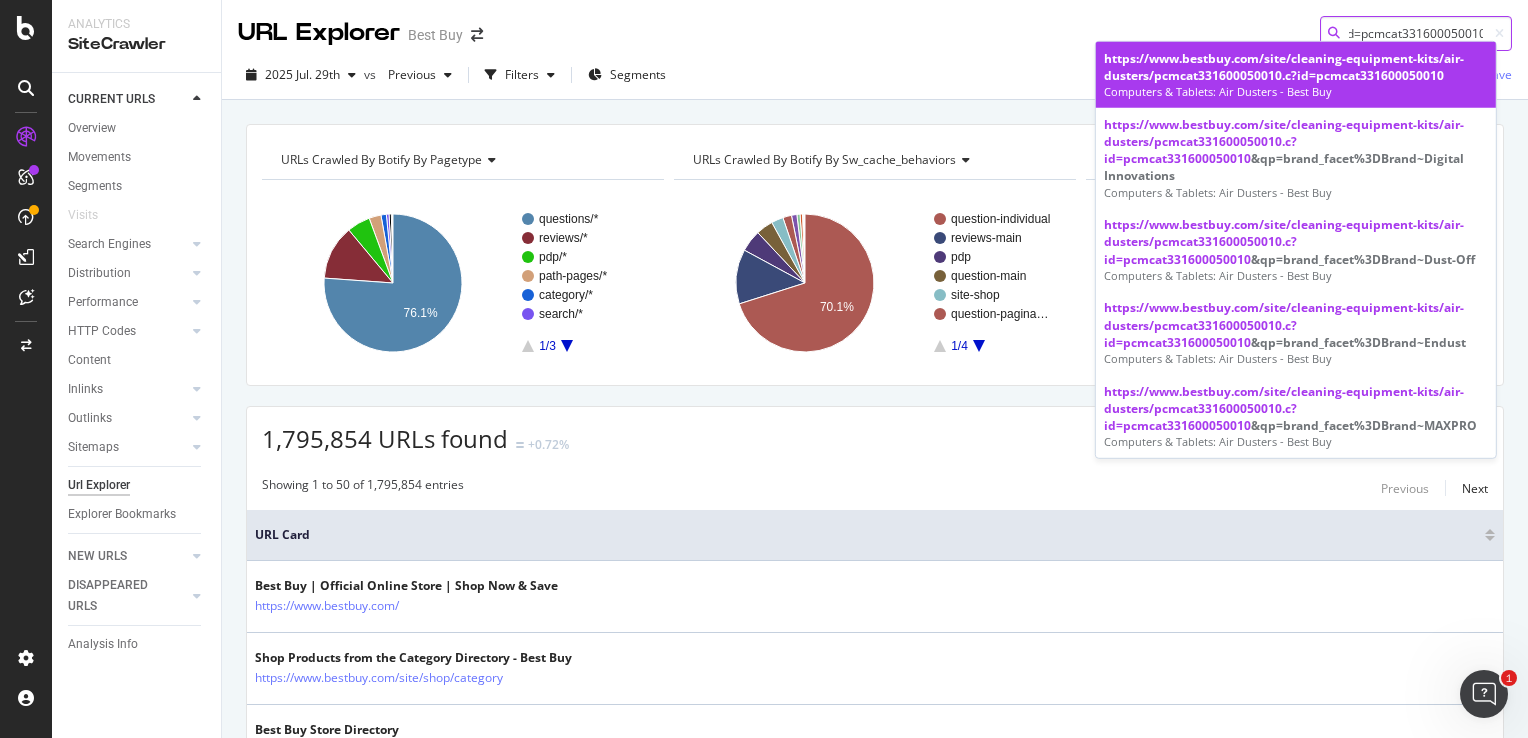 type on "https://www.bestbuy.com/site/cleaning-equipment-kits/air-dusters/pcmcat331600050010.c?id=pcmcat331600050010" 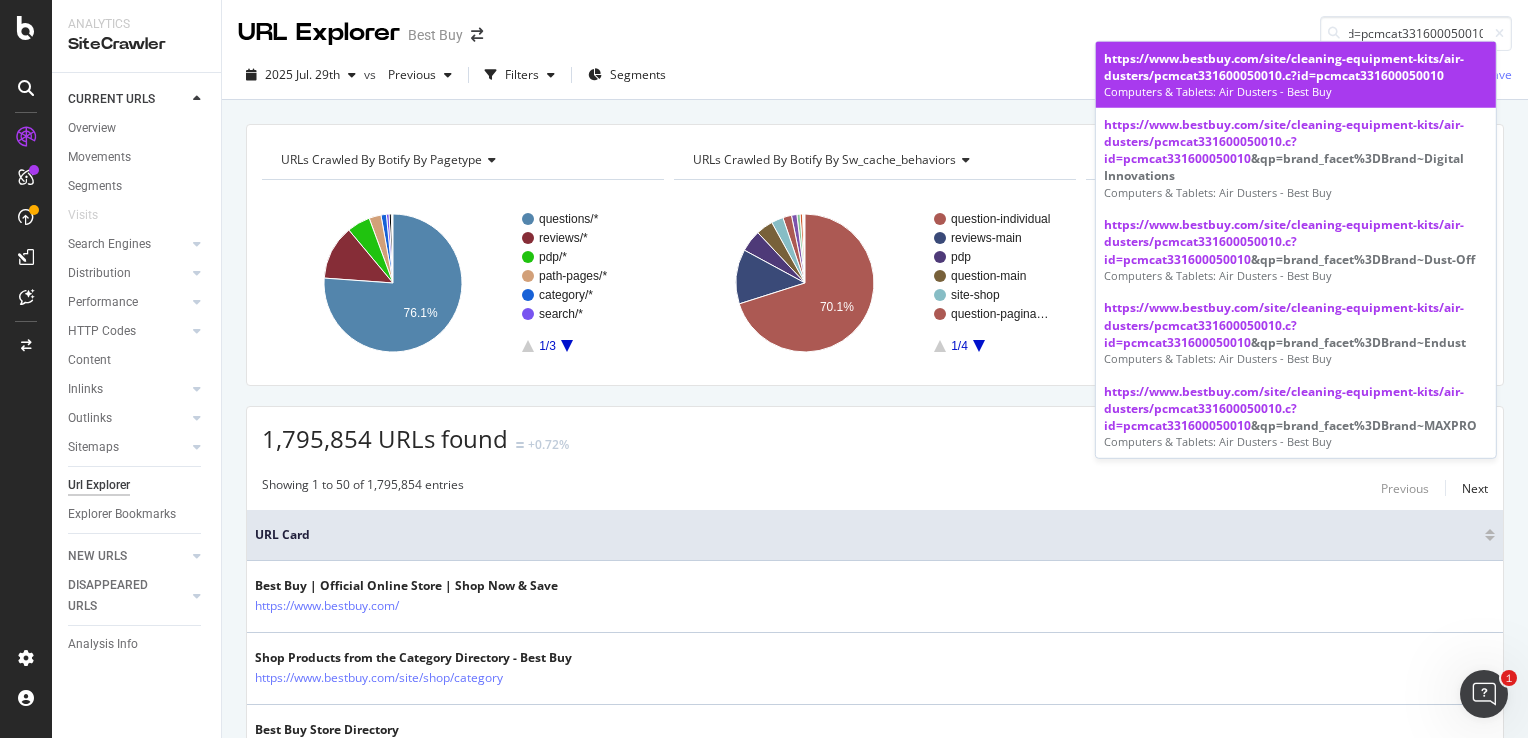 scroll, scrollTop: 0, scrollLeft: 0, axis: both 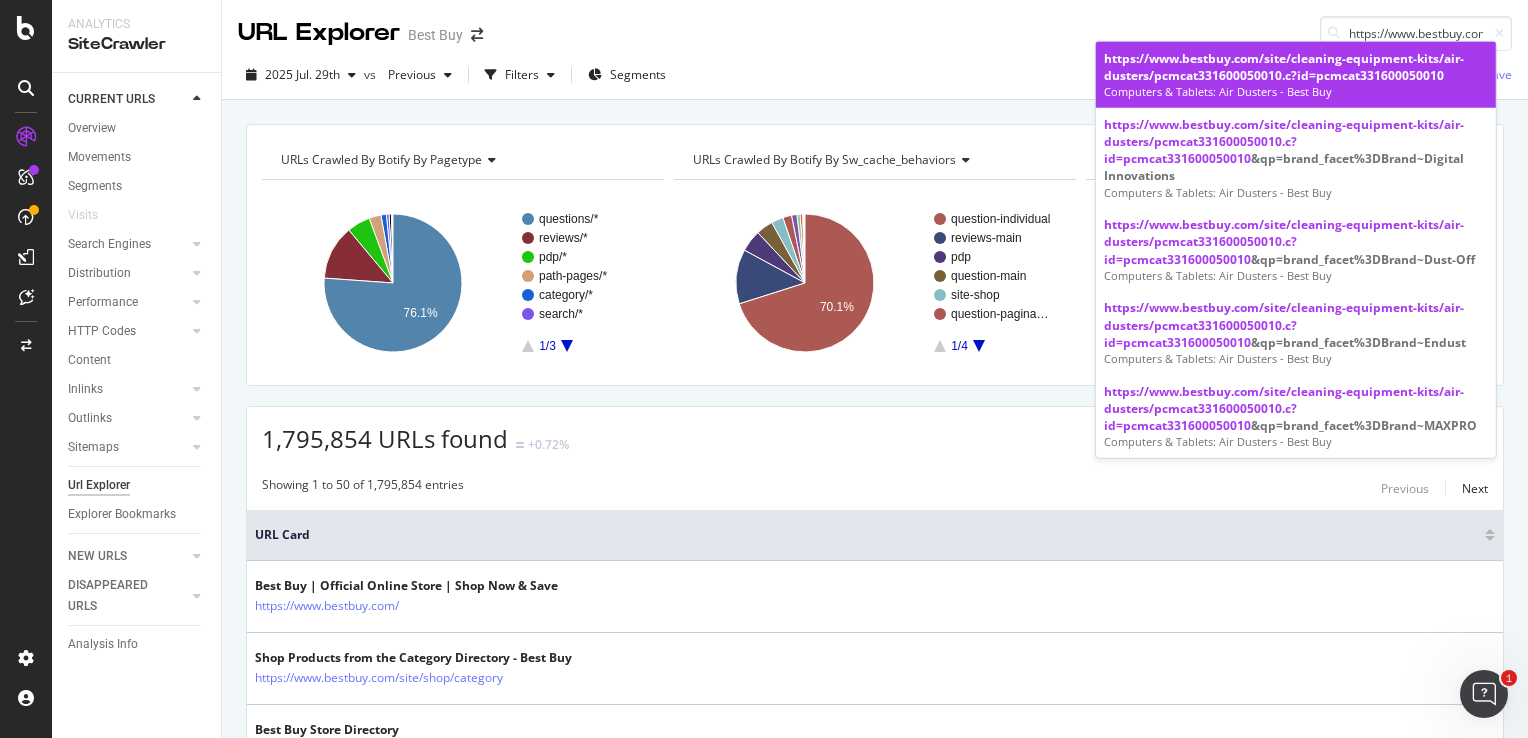 click on "https://www.bestbuy.com/site/cleaning-equipment-kits/air-dusters/pcmcat331600050010.c?id=pcmcat331600050010" at bounding box center [1284, 67] 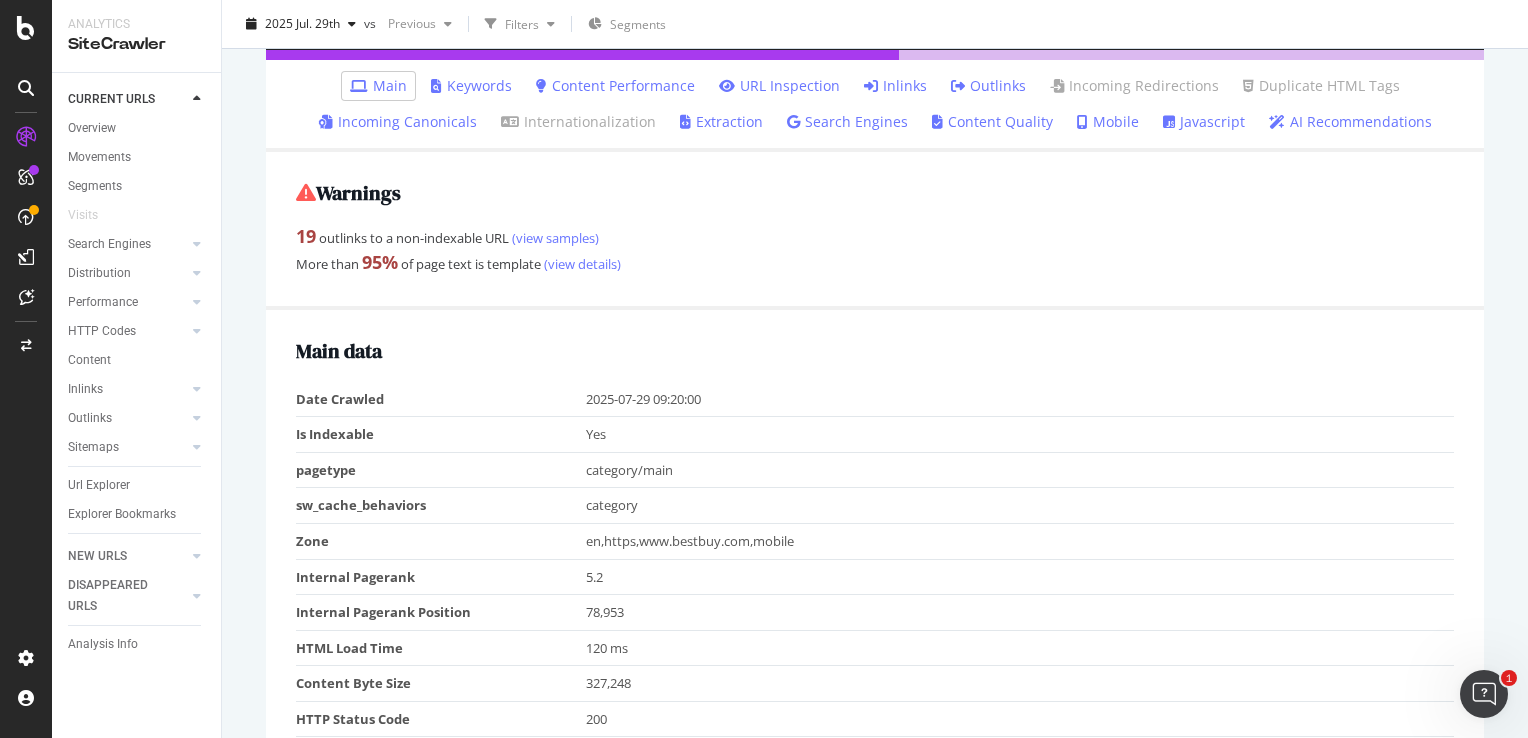 scroll, scrollTop: 100, scrollLeft: 0, axis: vertical 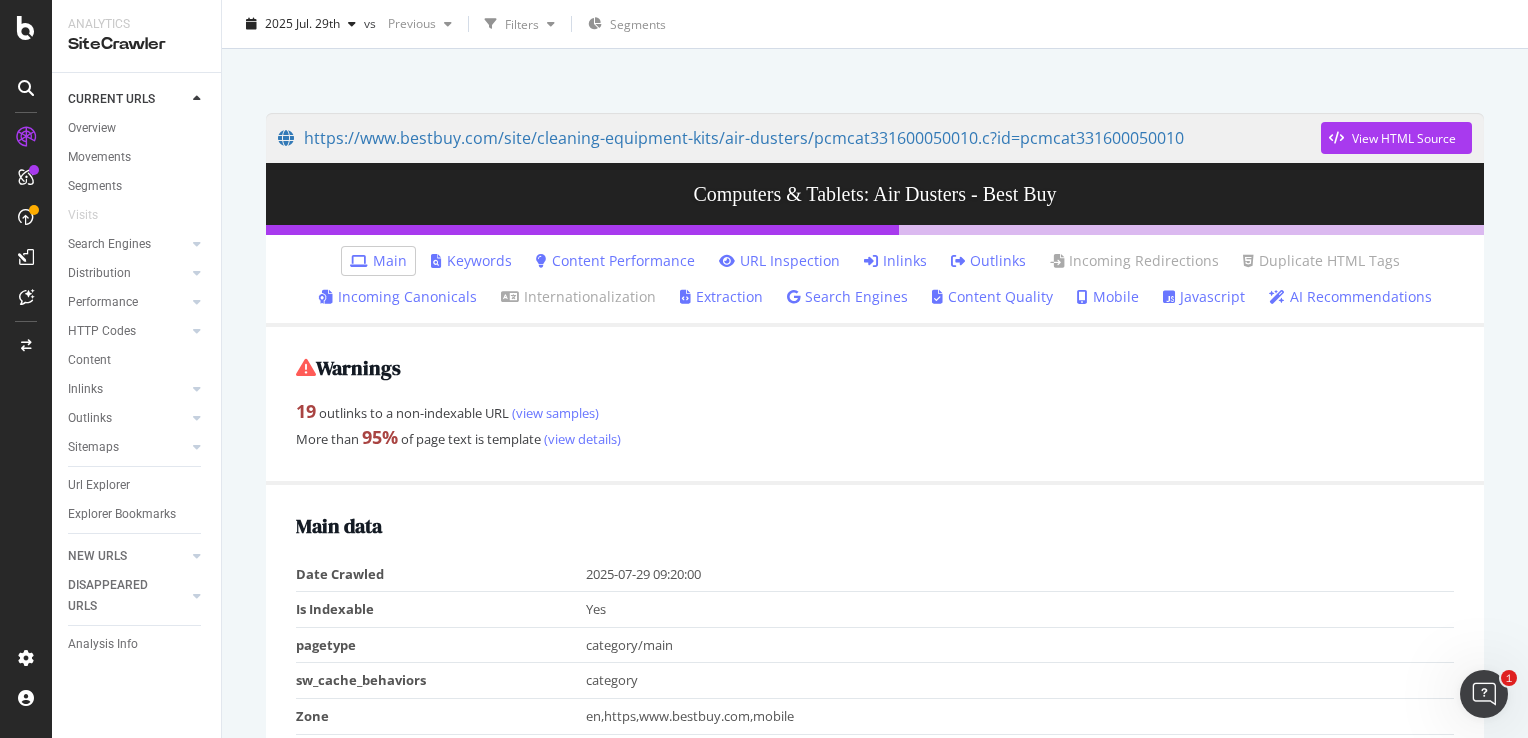 click on "Inlinks" at bounding box center (895, 261) 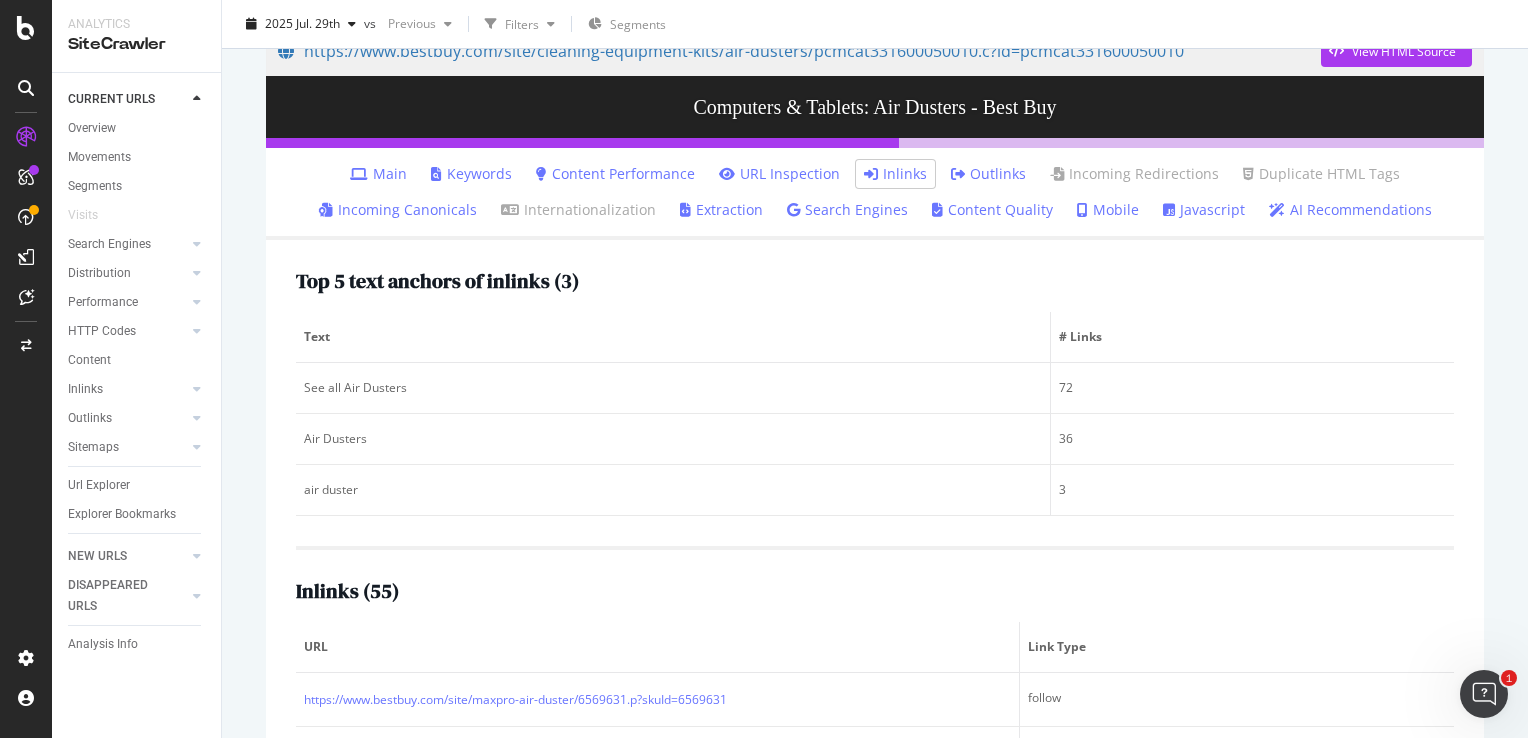 scroll, scrollTop: 500, scrollLeft: 0, axis: vertical 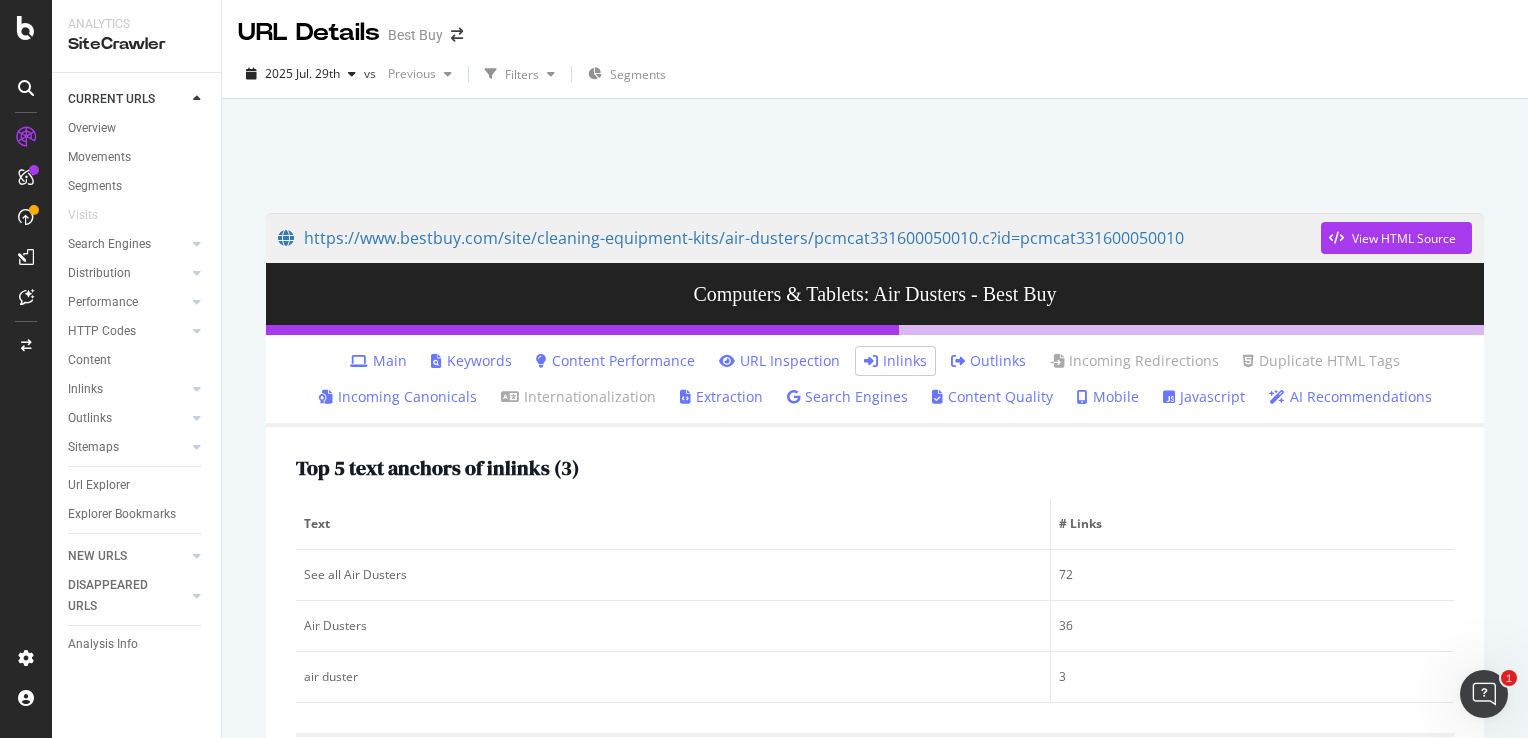 drag, startPoint x: 98, startPoint y: 486, endPoint x: 464, endPoint y: 415, distance: 372.82303 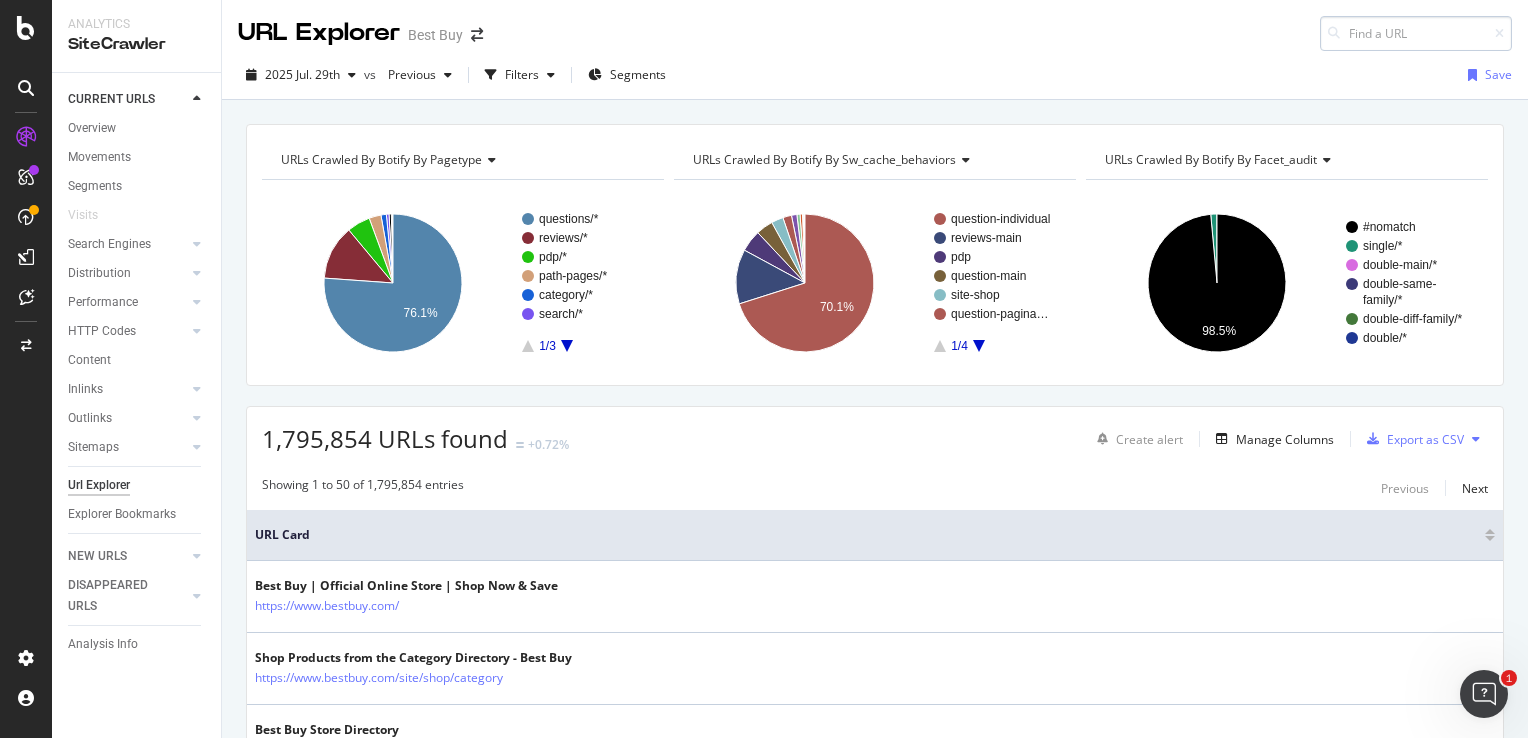 click at bounding box center (1416, 33) 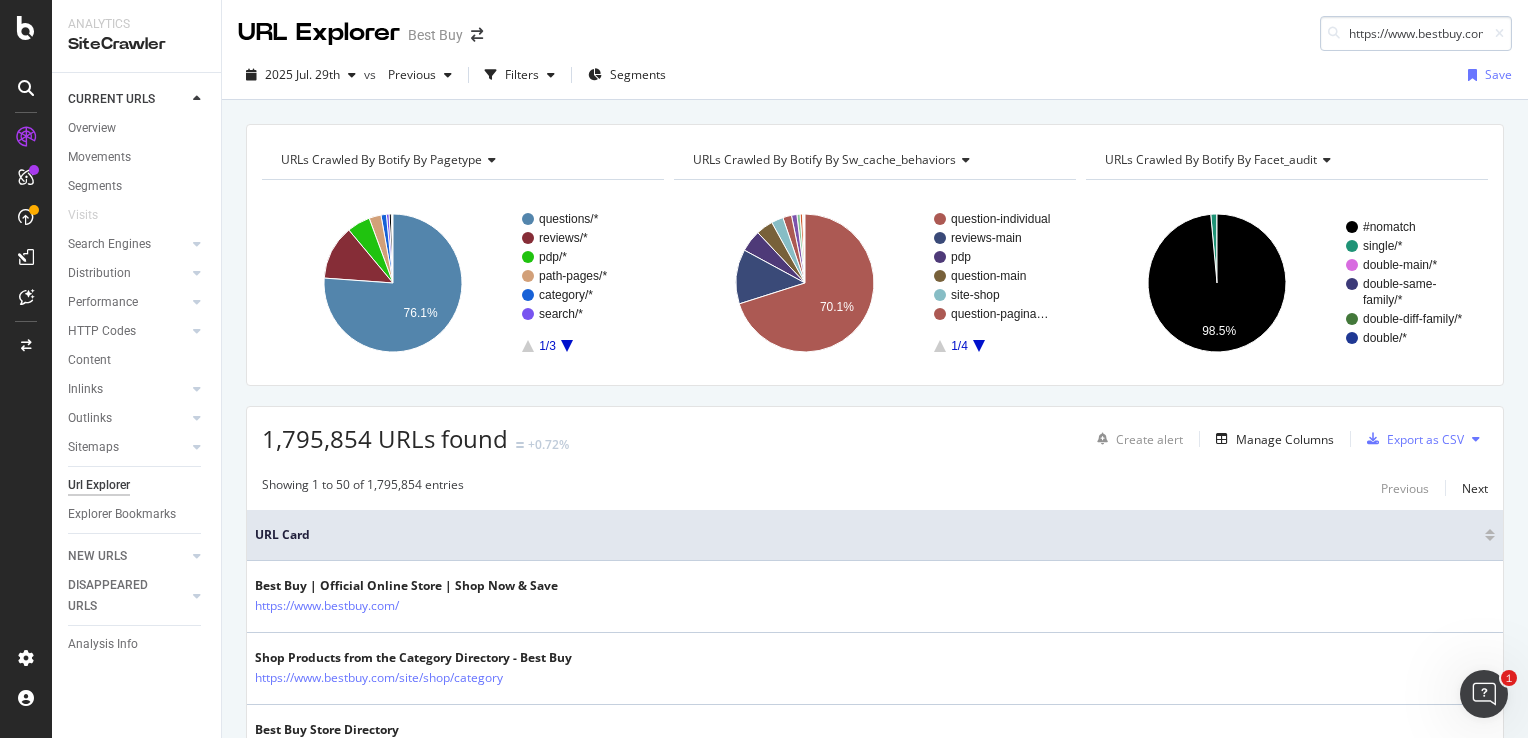 scroll, scrollTop: 0, scrollLeft: 524, axis: horizontal 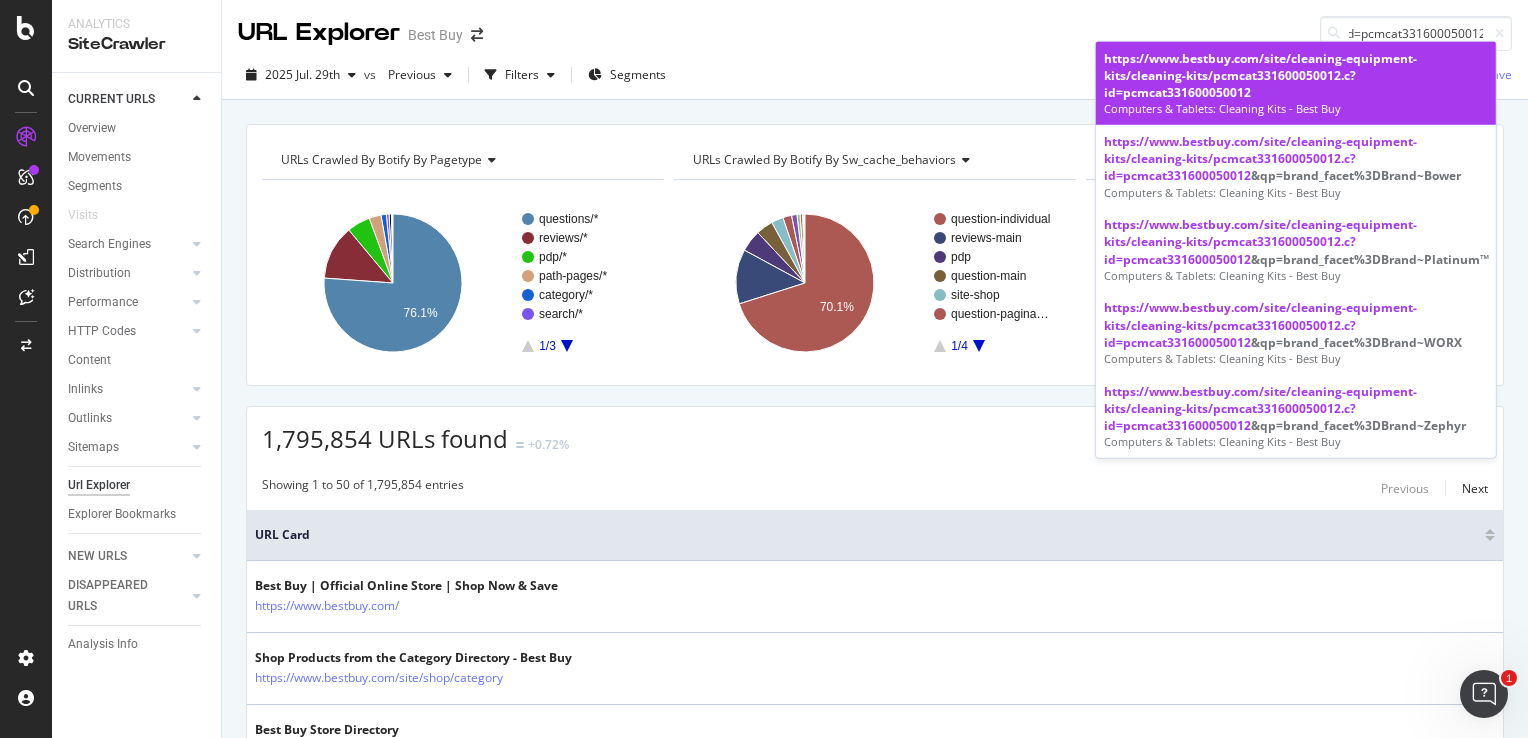 type on "https://www.bestbuy.com/site/cleaning-equipment-kits/cleaning-kits/pcmcat331600050012.c?id=pcmcat331600050012" 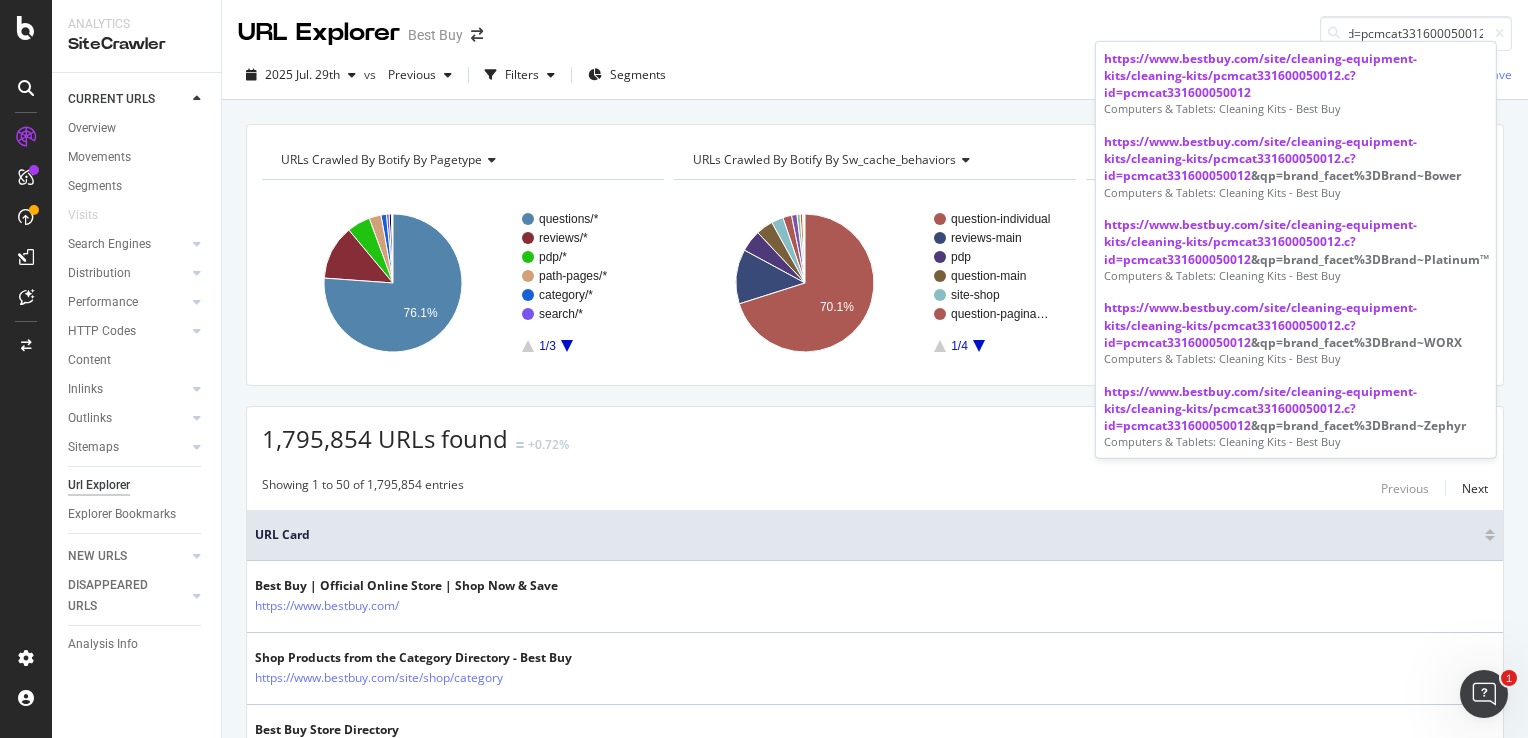 scroll, scrollTop: 0, scrollLeft: 0, axis: both 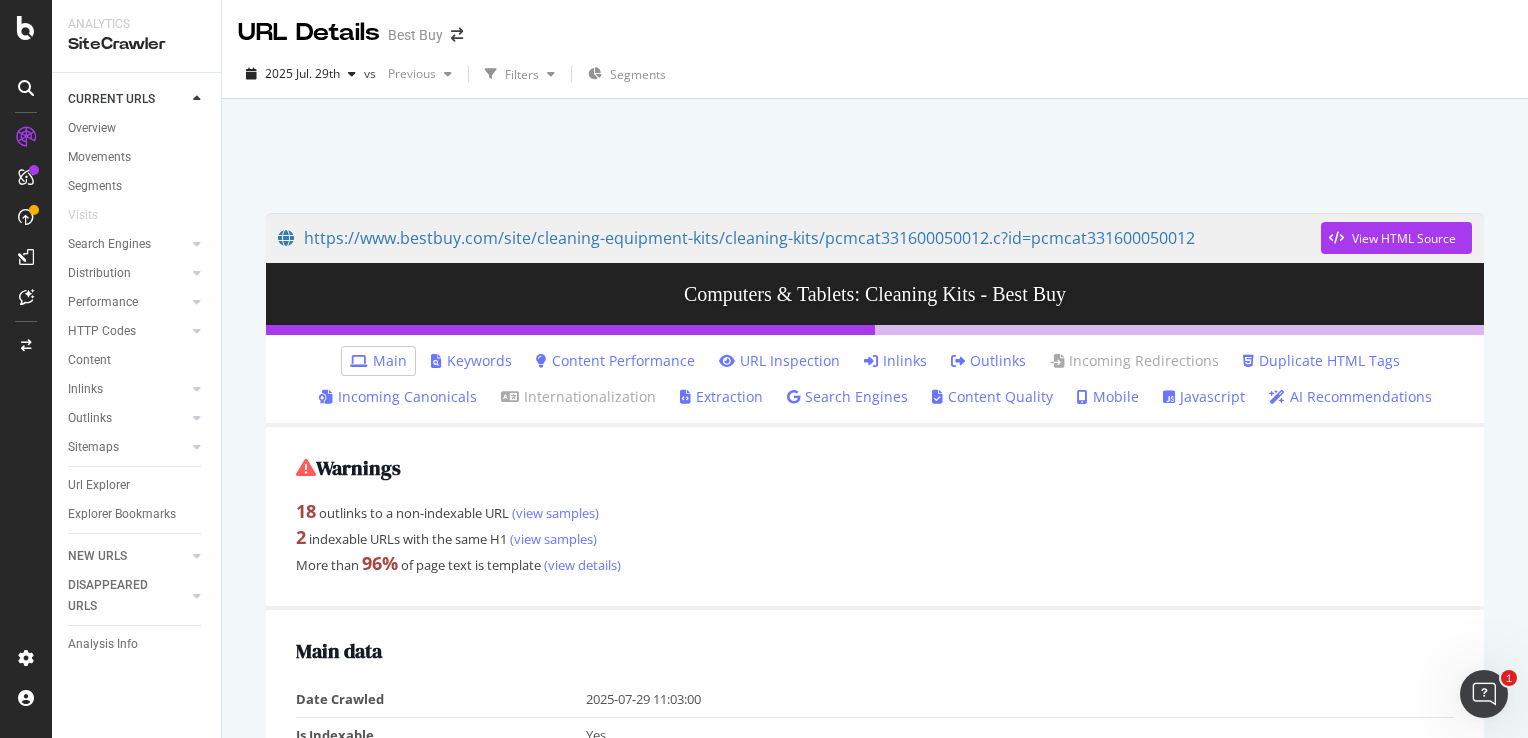 click on "Inlinks" at bounding box center [895, 361] 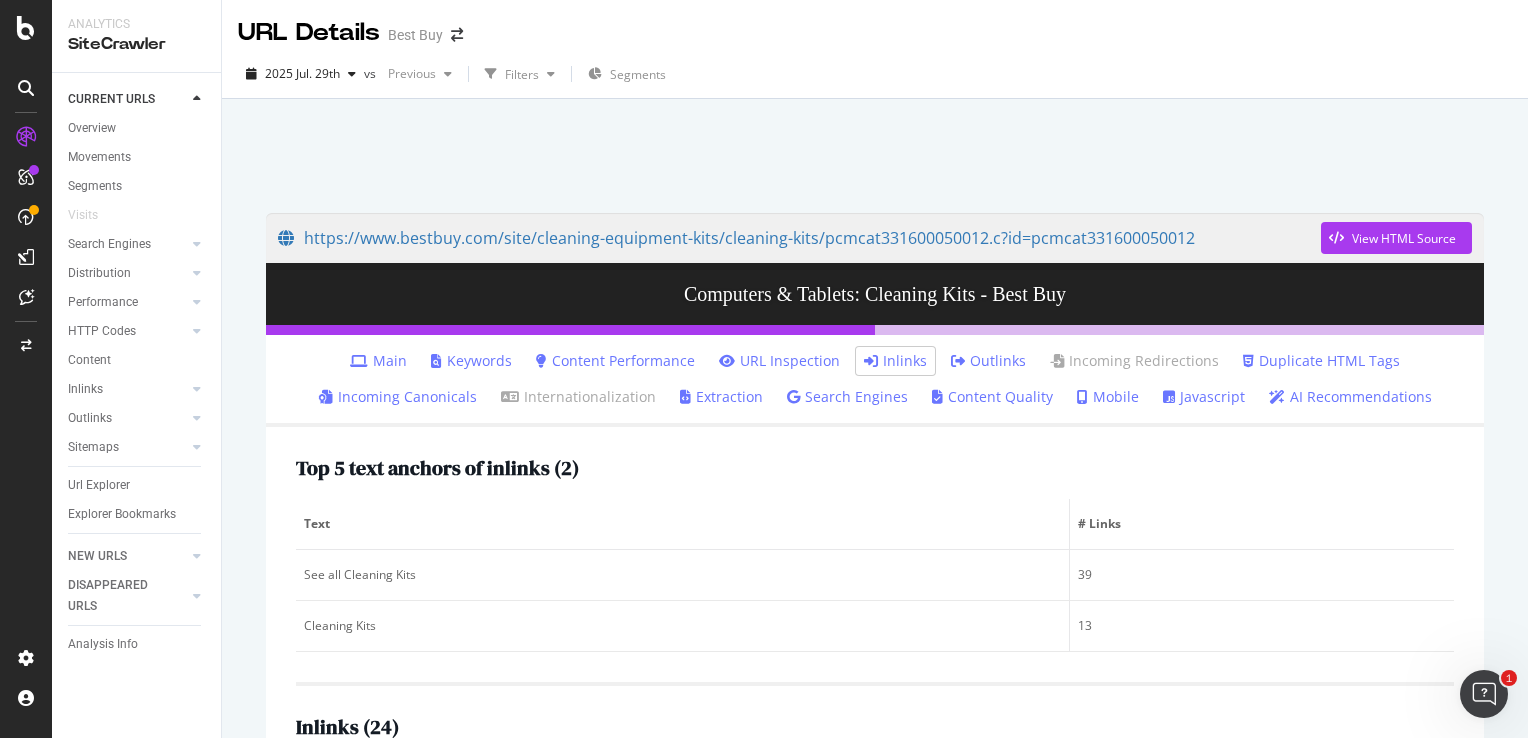 scroll, scrollTop: 400, scrollLeft: 0, axis: vertical 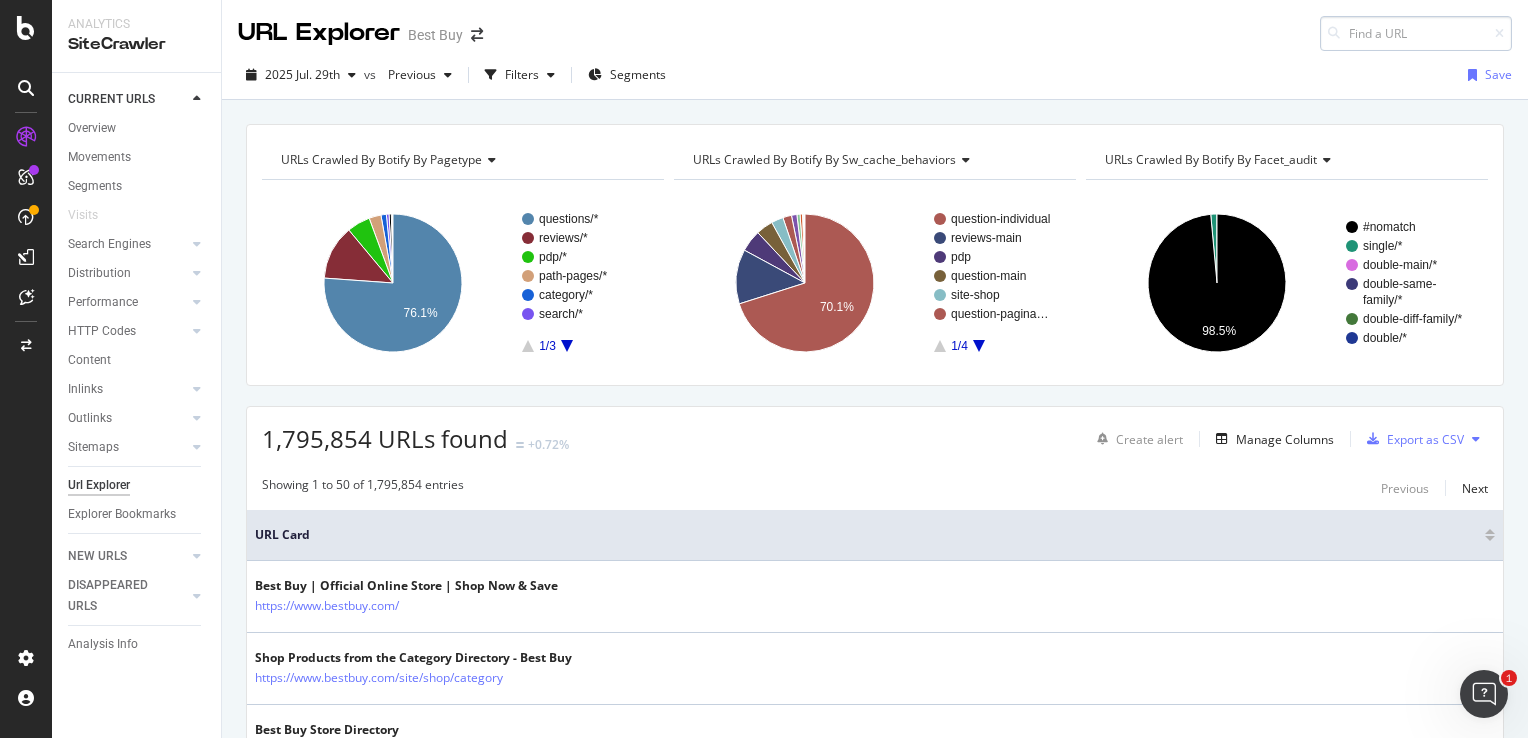 click at bounding box center [1416, 33] 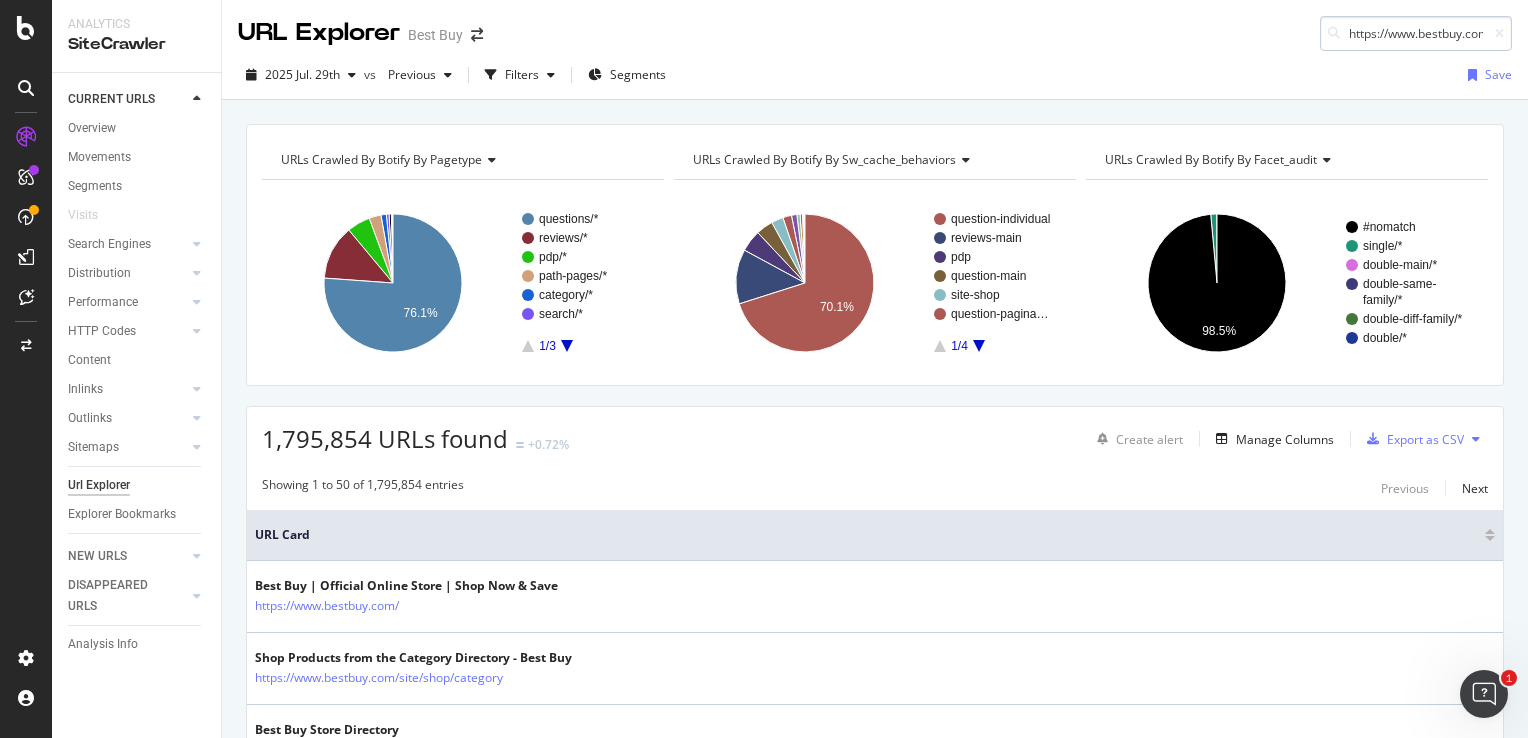 scroll, scrollTop: 0, scrollLeft: 536, axis: horizontal 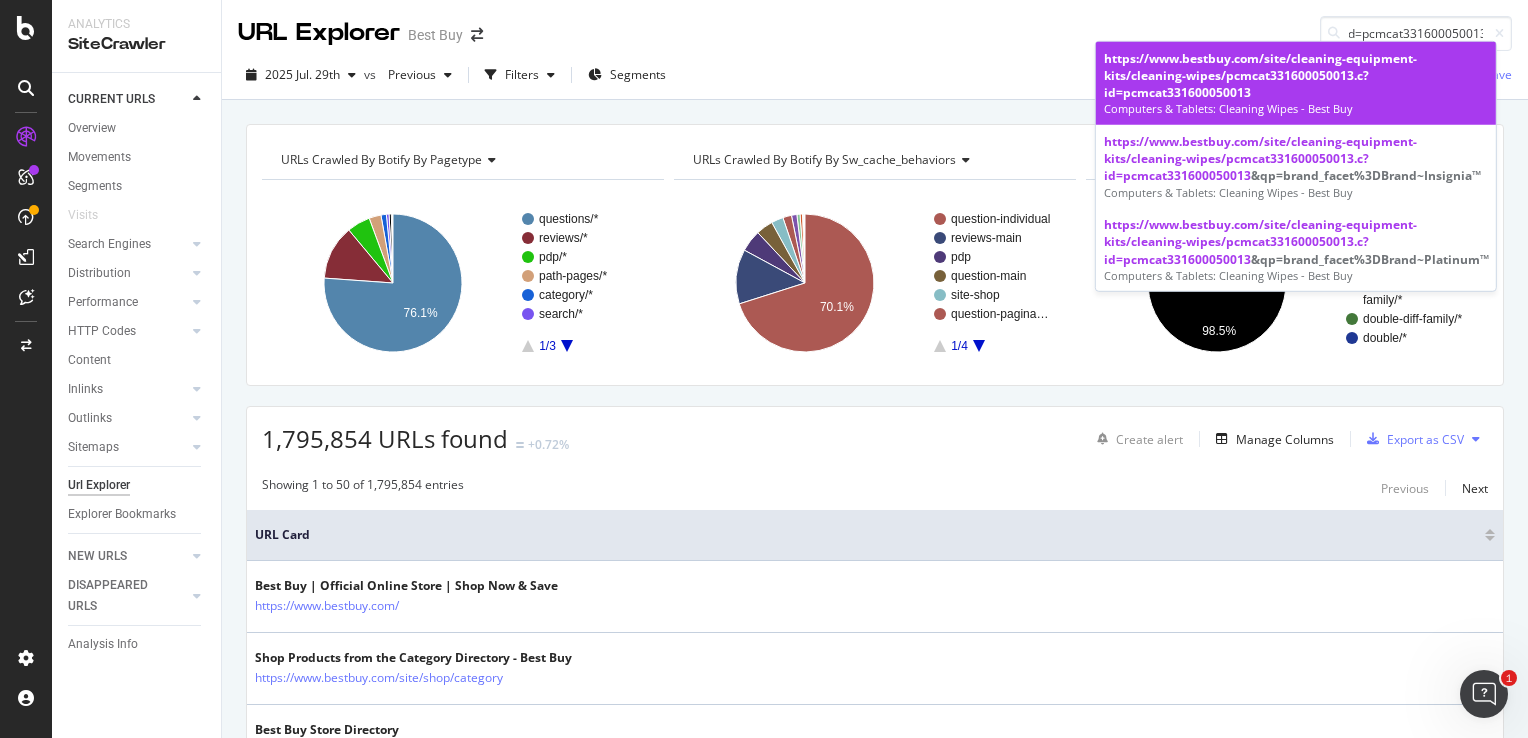 type on "https://www.bestbuy.com/site/cleaning-equipment-kits/cleaning-wipes/pcmcat331600050013.c?id=pcmcat331600050013" 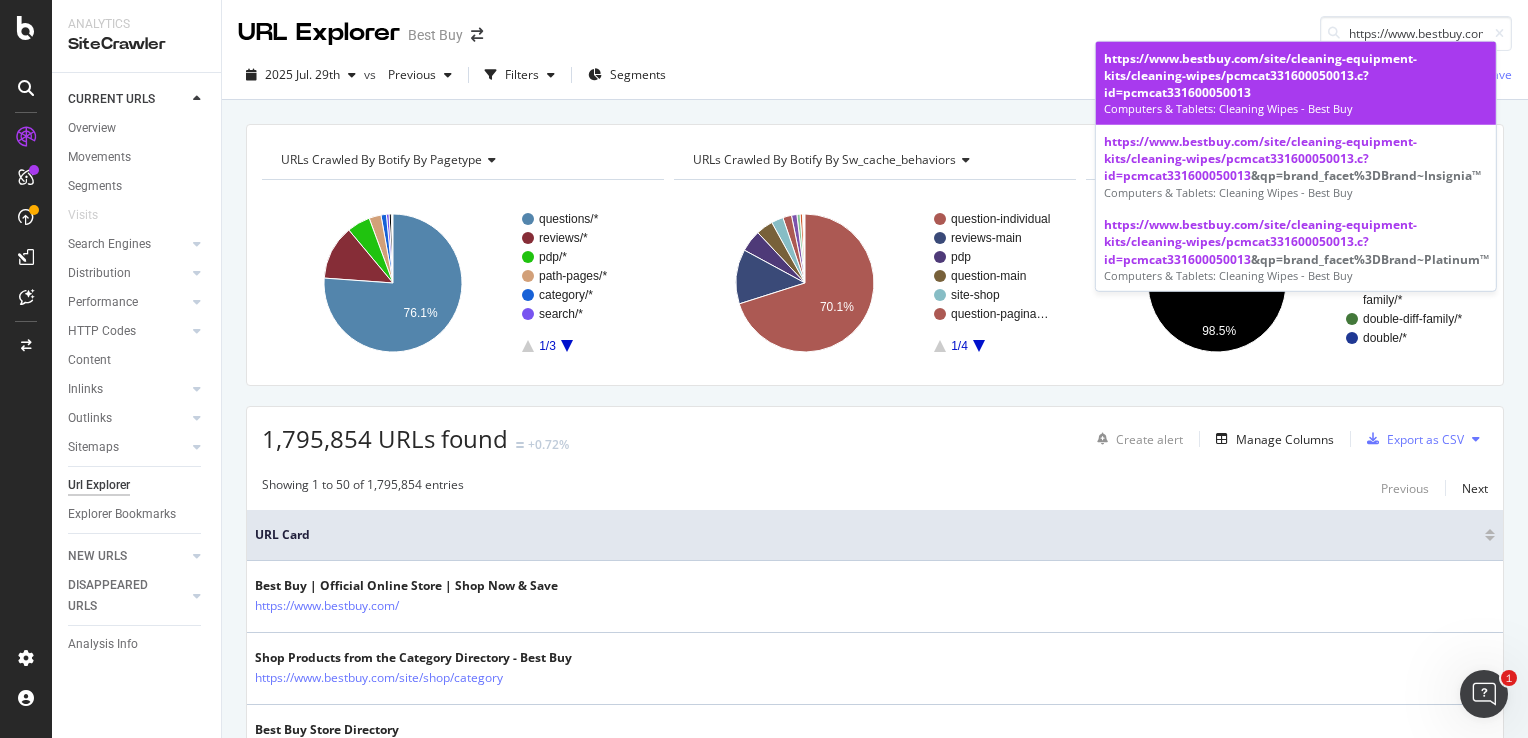 click on "https://www.bestbuy.com/site/cleaning-equipment-kits/cleaning-wipes/pcmcat331600050013.c?id=pcmcat331600050013" at bounding box center (1296, 75) 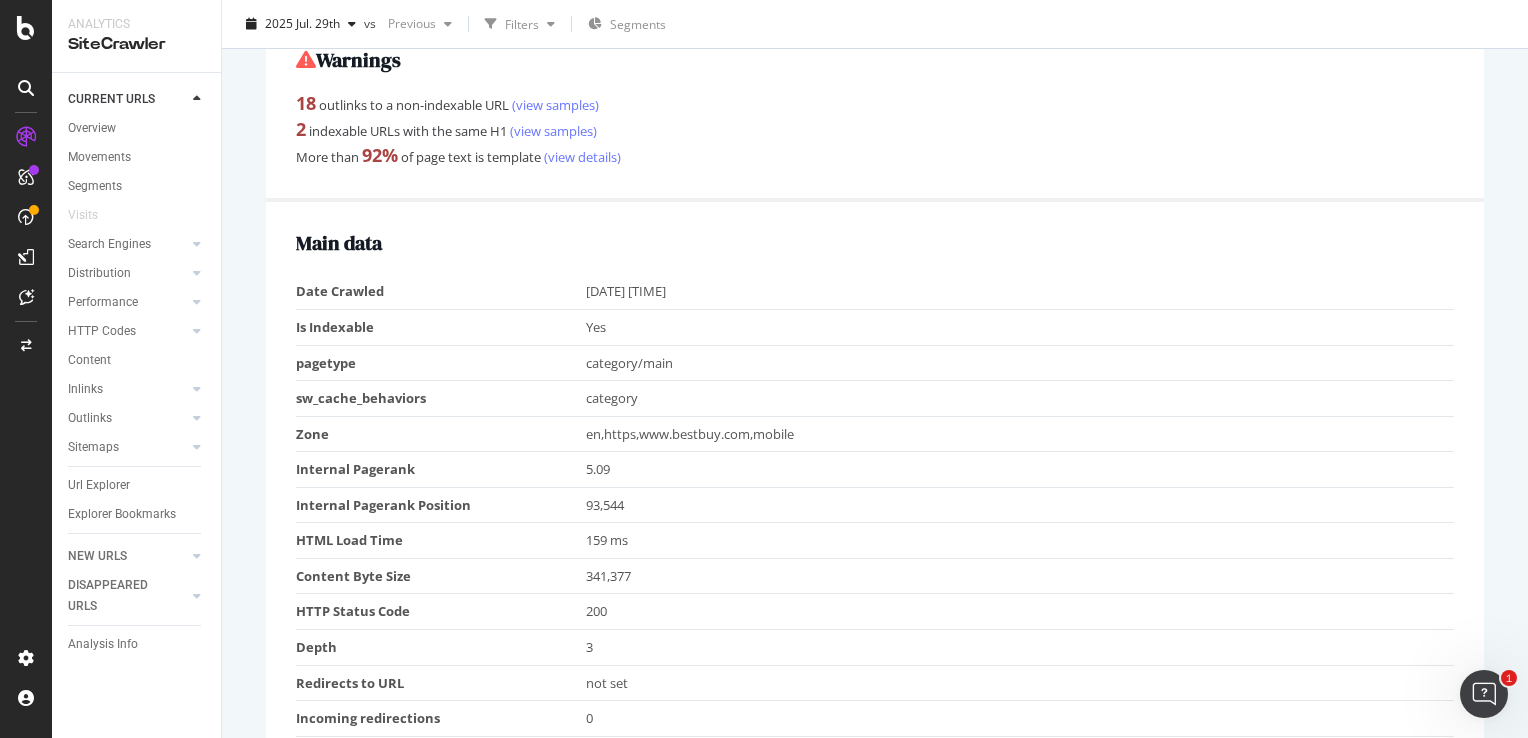 scroll, scrollTop: 300, scrollLeft: 0, axis: vertical 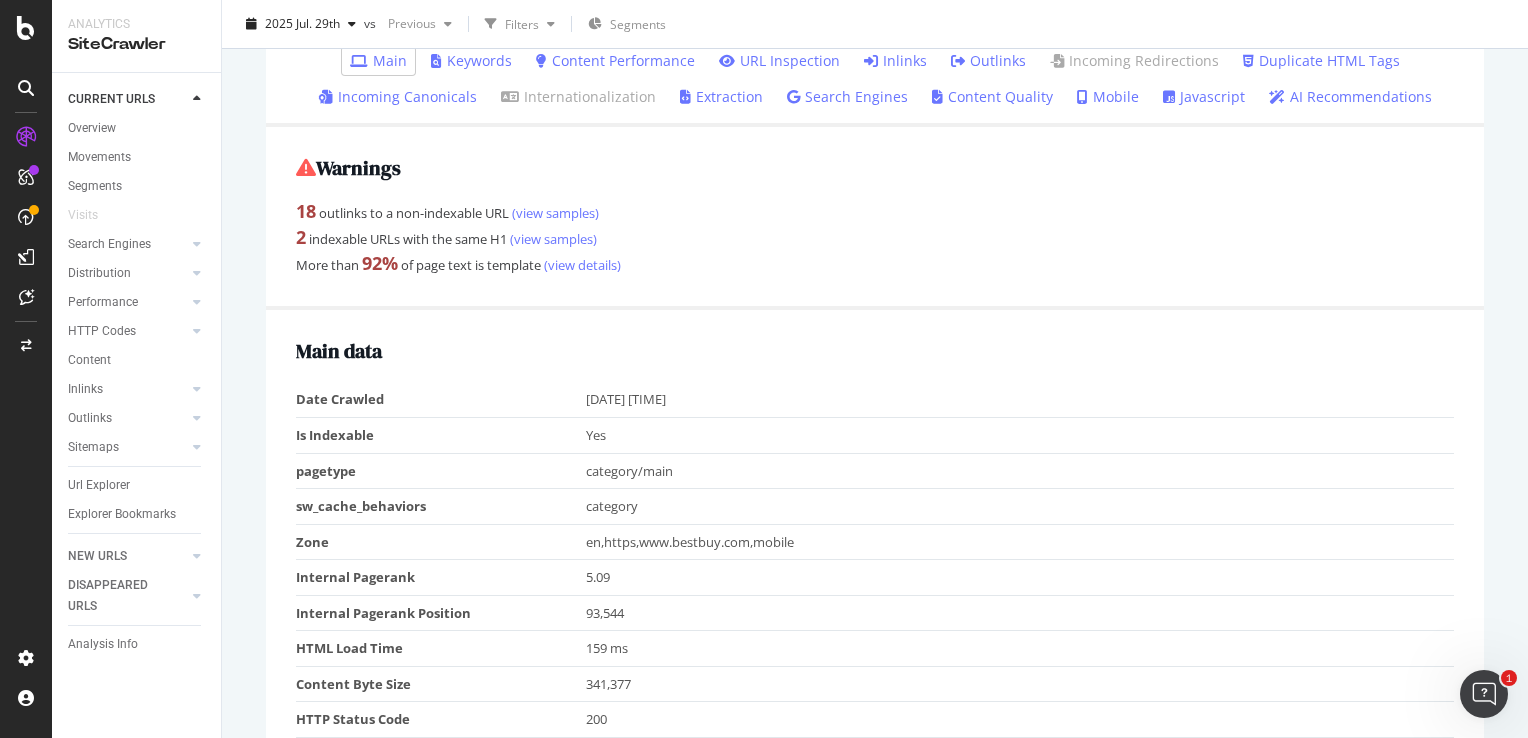 click at bounding box center (871, 61) 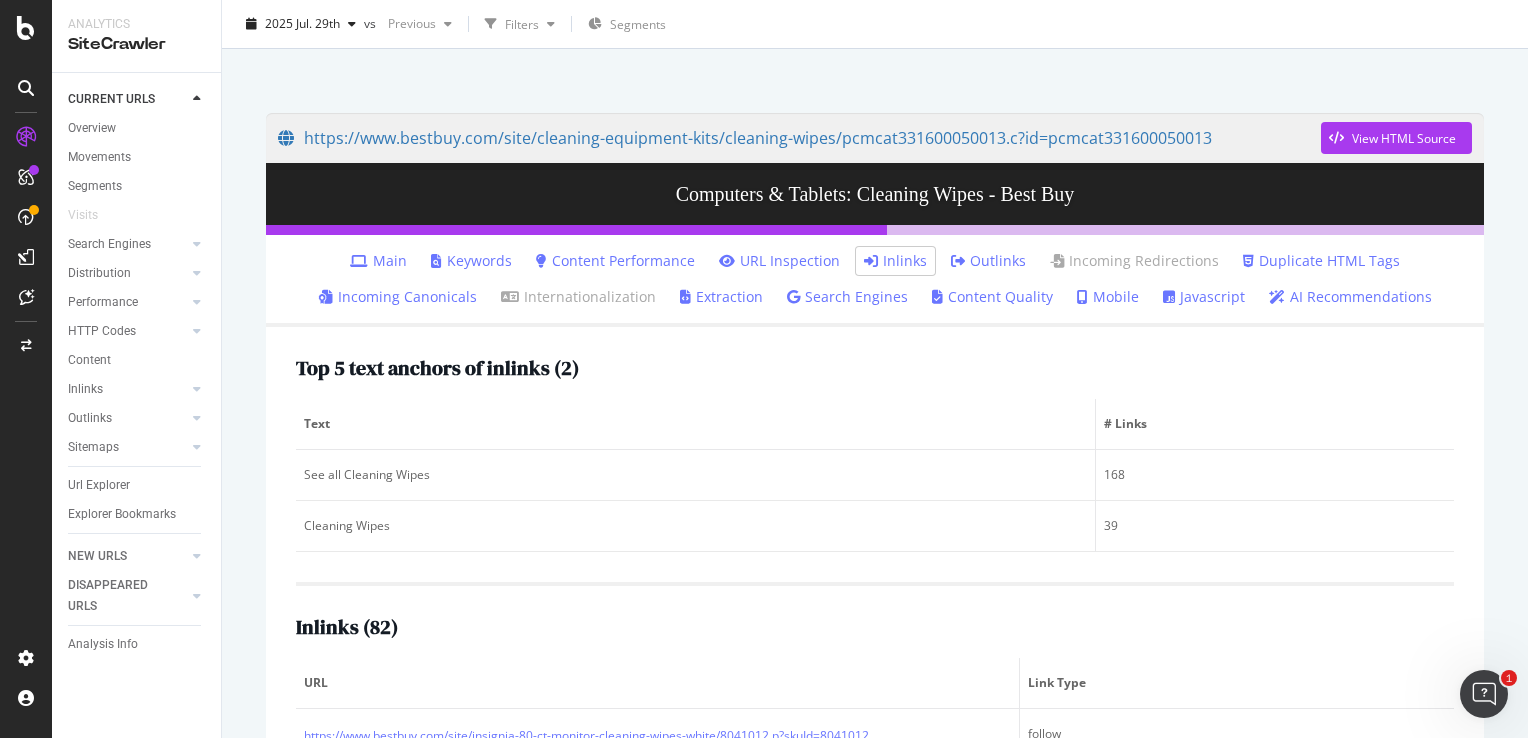 scroll, scrollTop: 0, scrollLeft: 0, axis: both 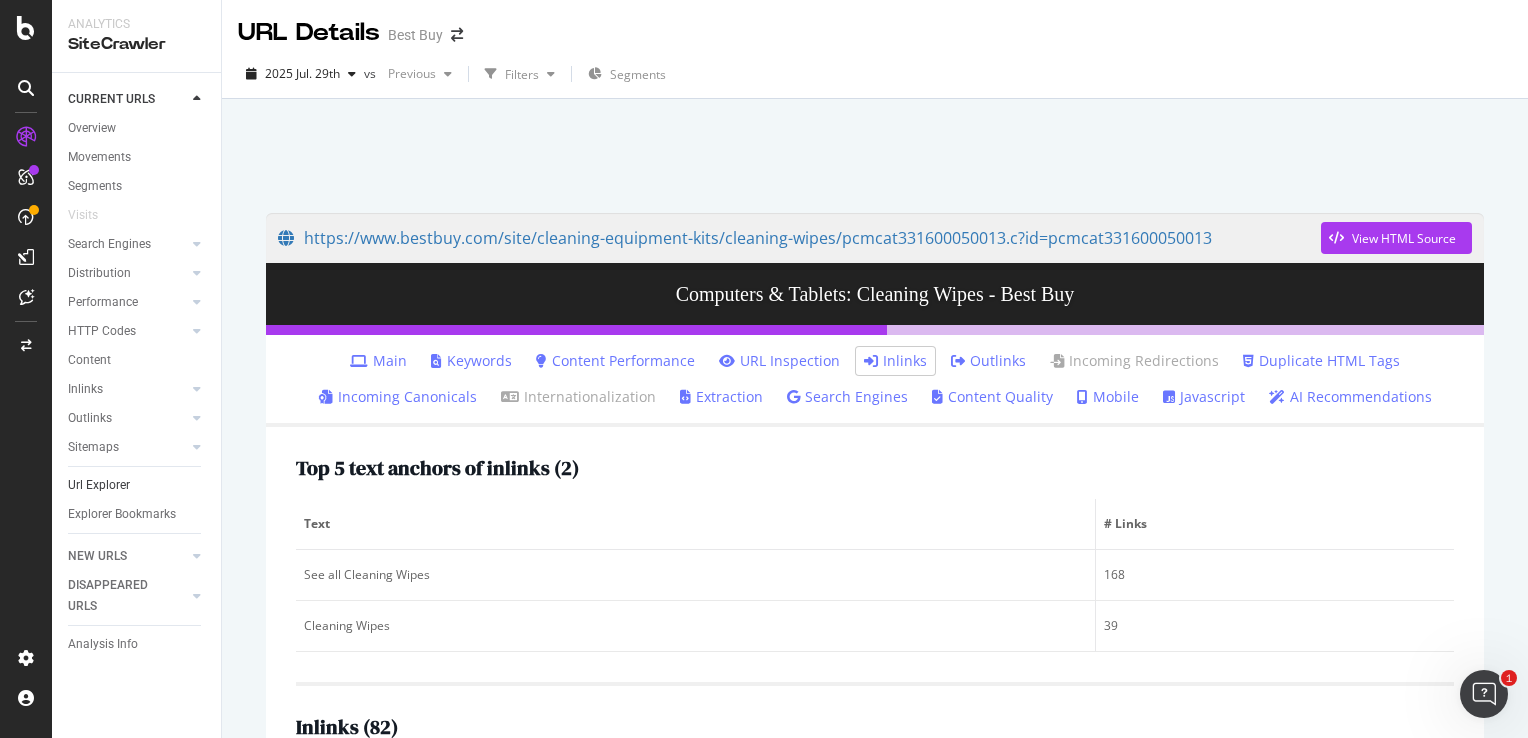 click on "Url Explorer" at bounding box center [137, 485] 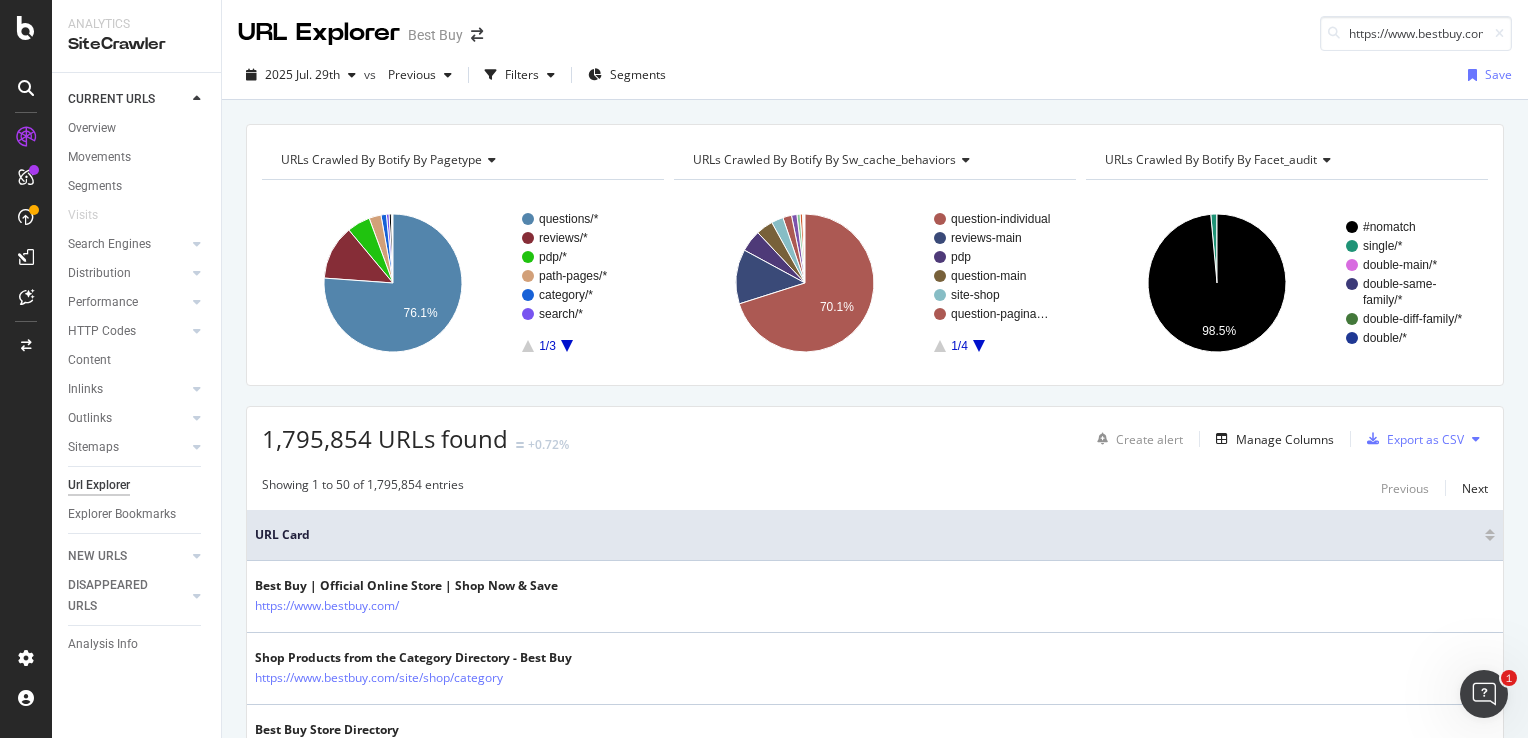 scroll, scrollTop: 0, scrollLeft: 581, axis: horizontal 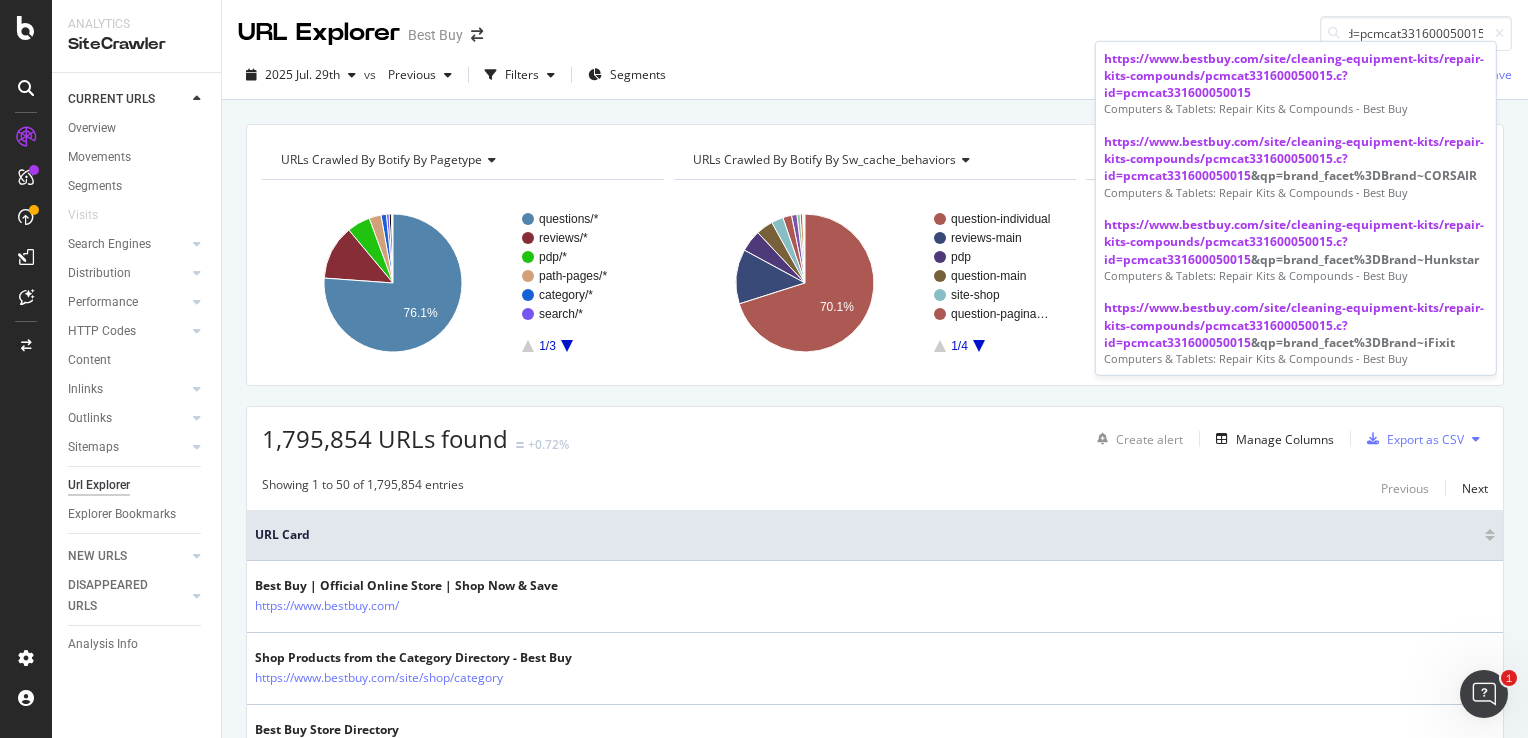 type on "https://www.bestbuy.com/site/cleaning-equipment-kits/repair-kits-compounds/pcmcat331600050015.c?id=pcmcat331600050015" 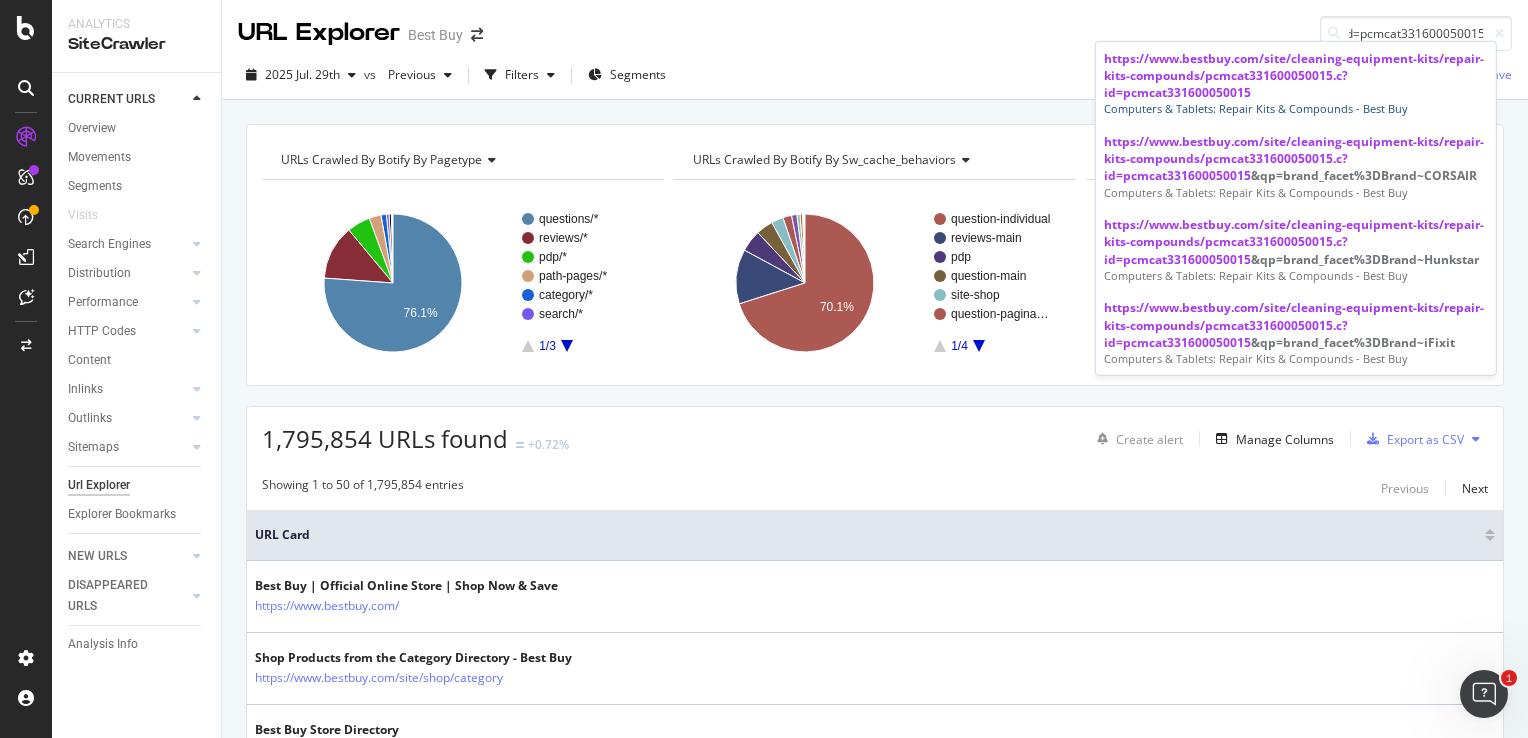click on "https://www.bestbuy.com/site/cleaning-equipment-kits/repair-kits-compounds/pcmcat331600050015.c?id=pcmcat331600050015" at bounding box center (1296, 75) 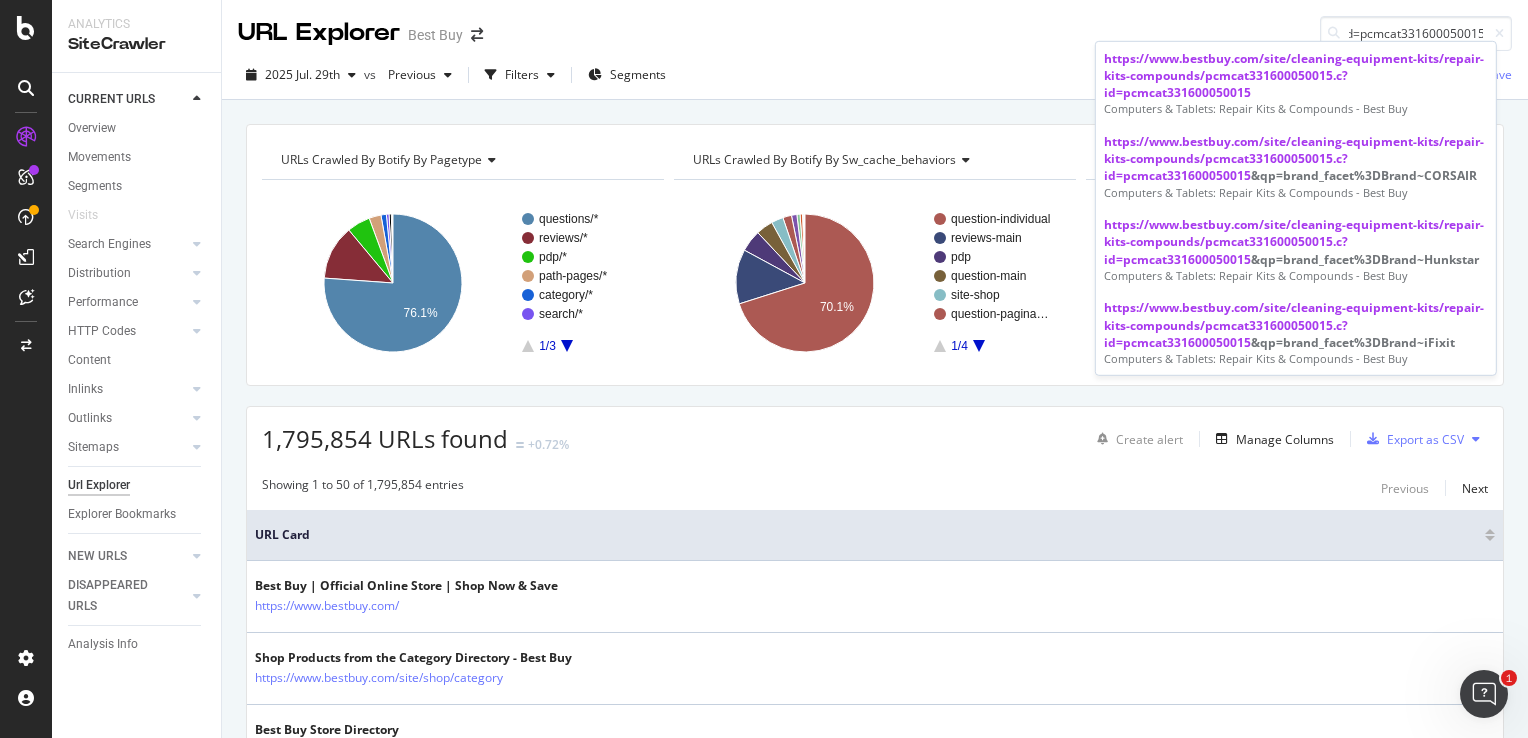 scroll, scrollTop: 0, scrollLeft: 0, axis: both 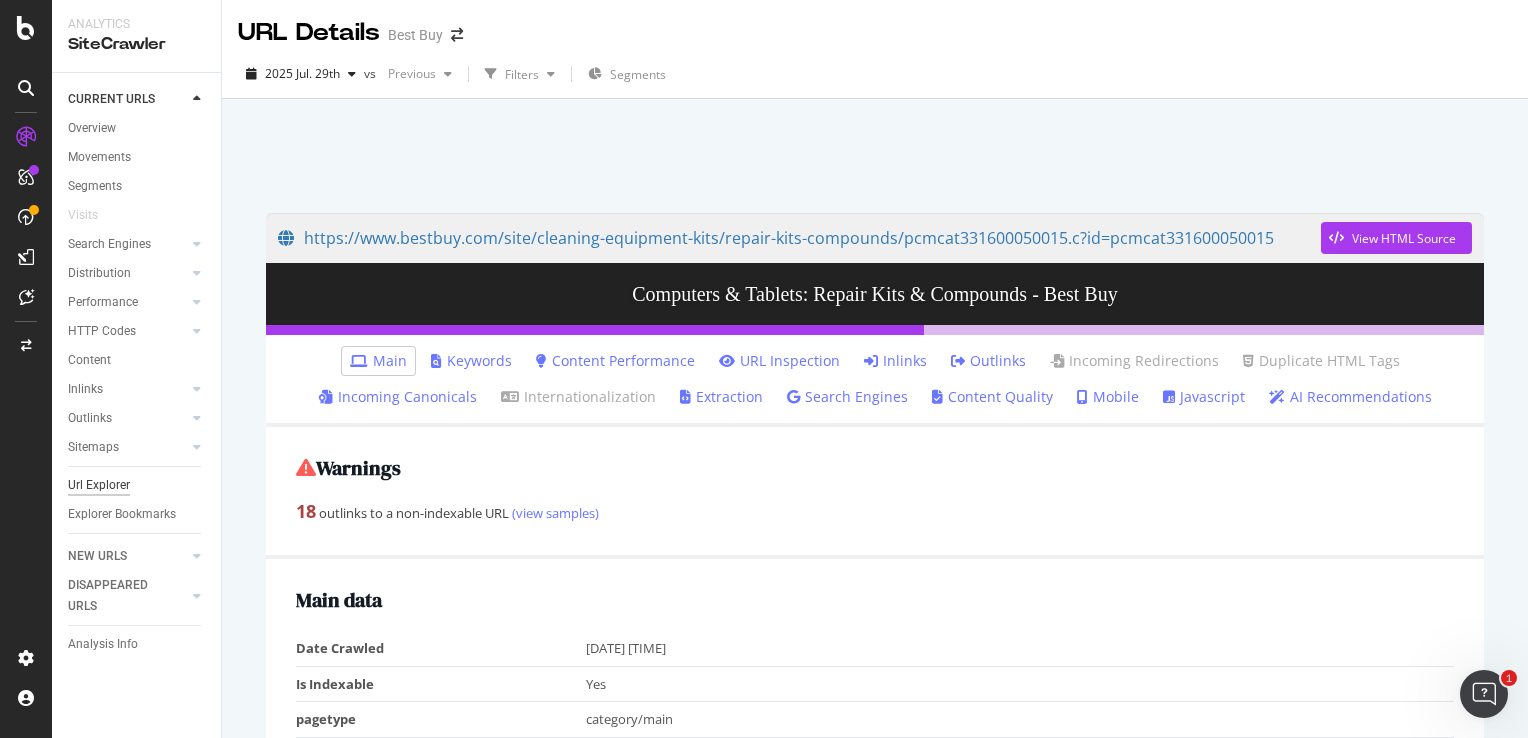 click on "Url Explorer" at bounding box center (99, 485) 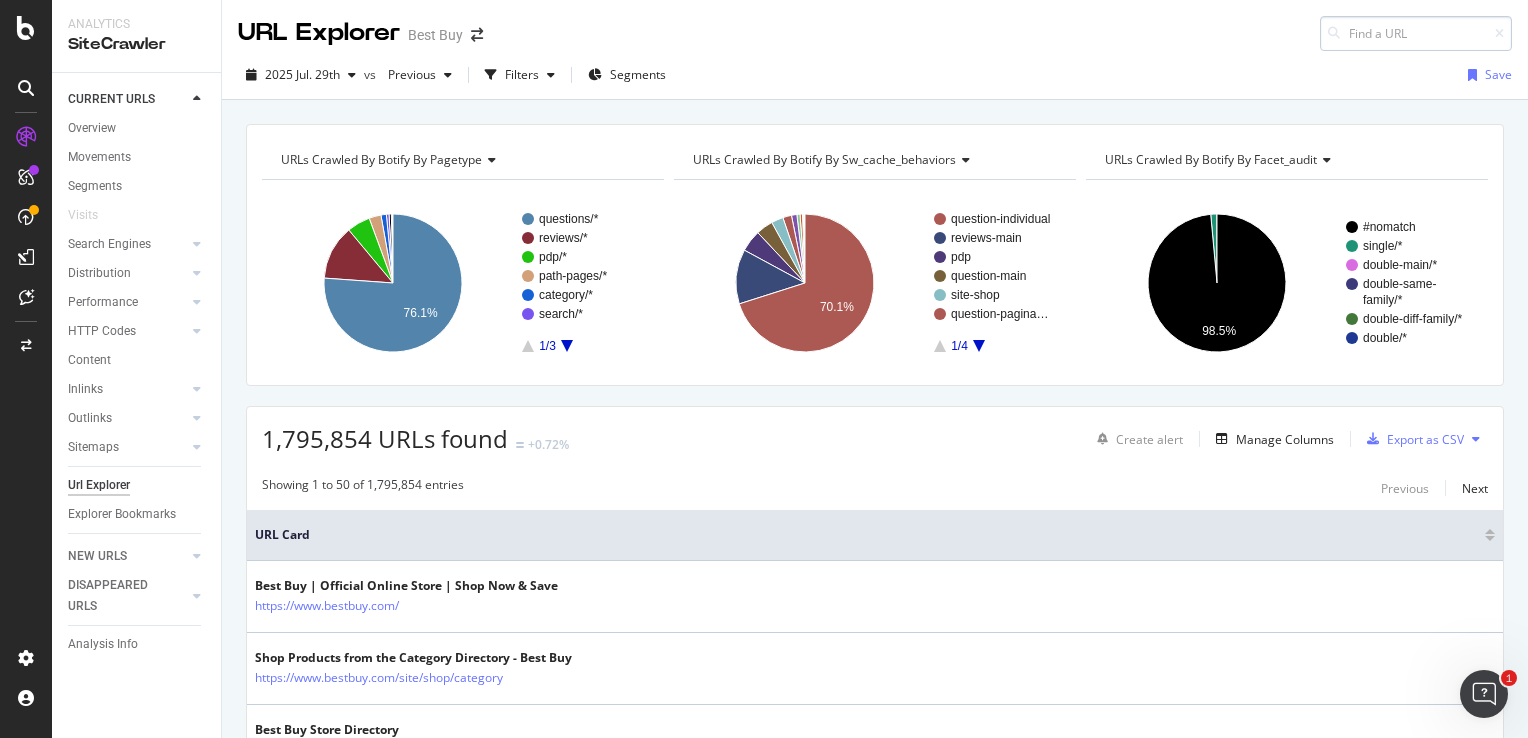 click at bounding box center [1416, 33] 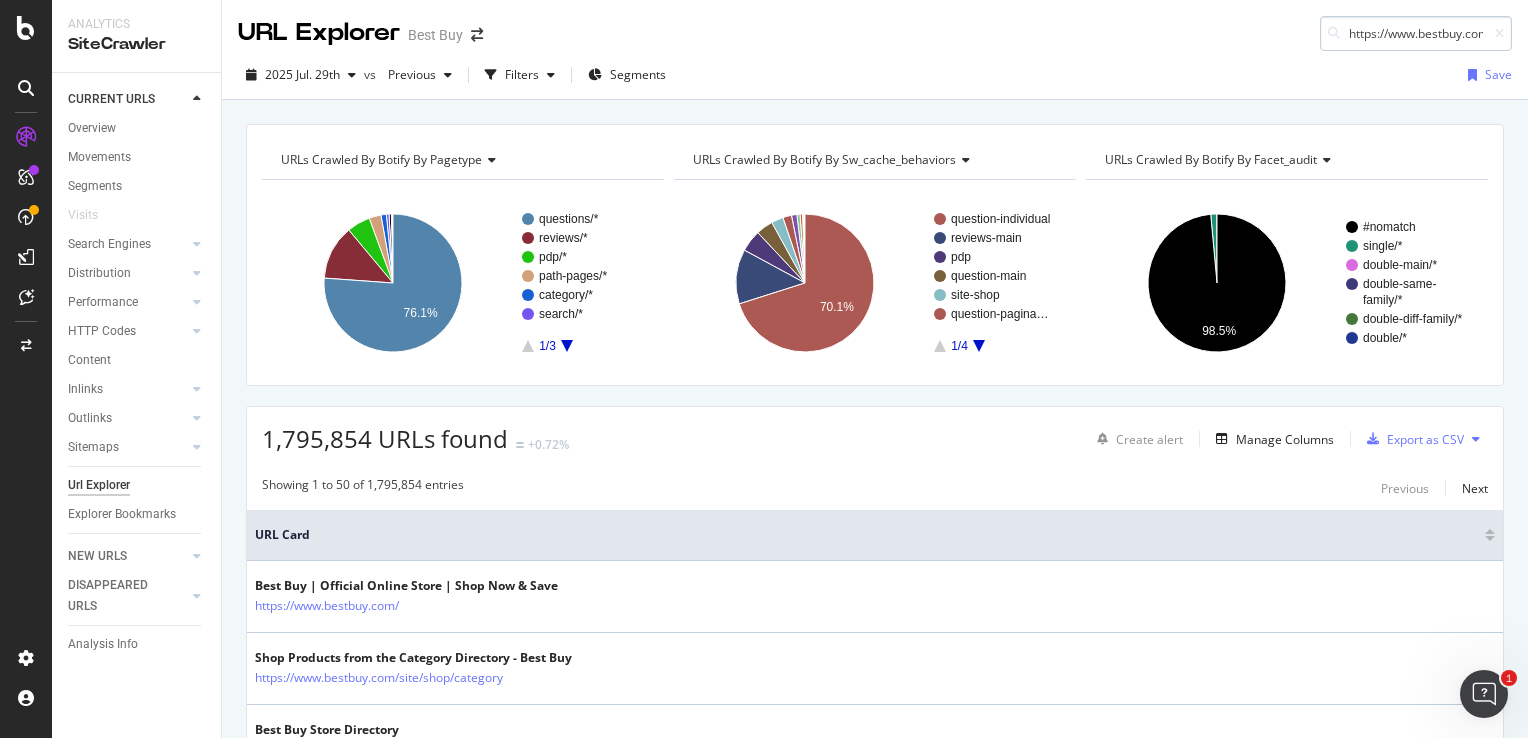 scroll, scrollTop: 0, scrollLeft: 524, axis: horizontal 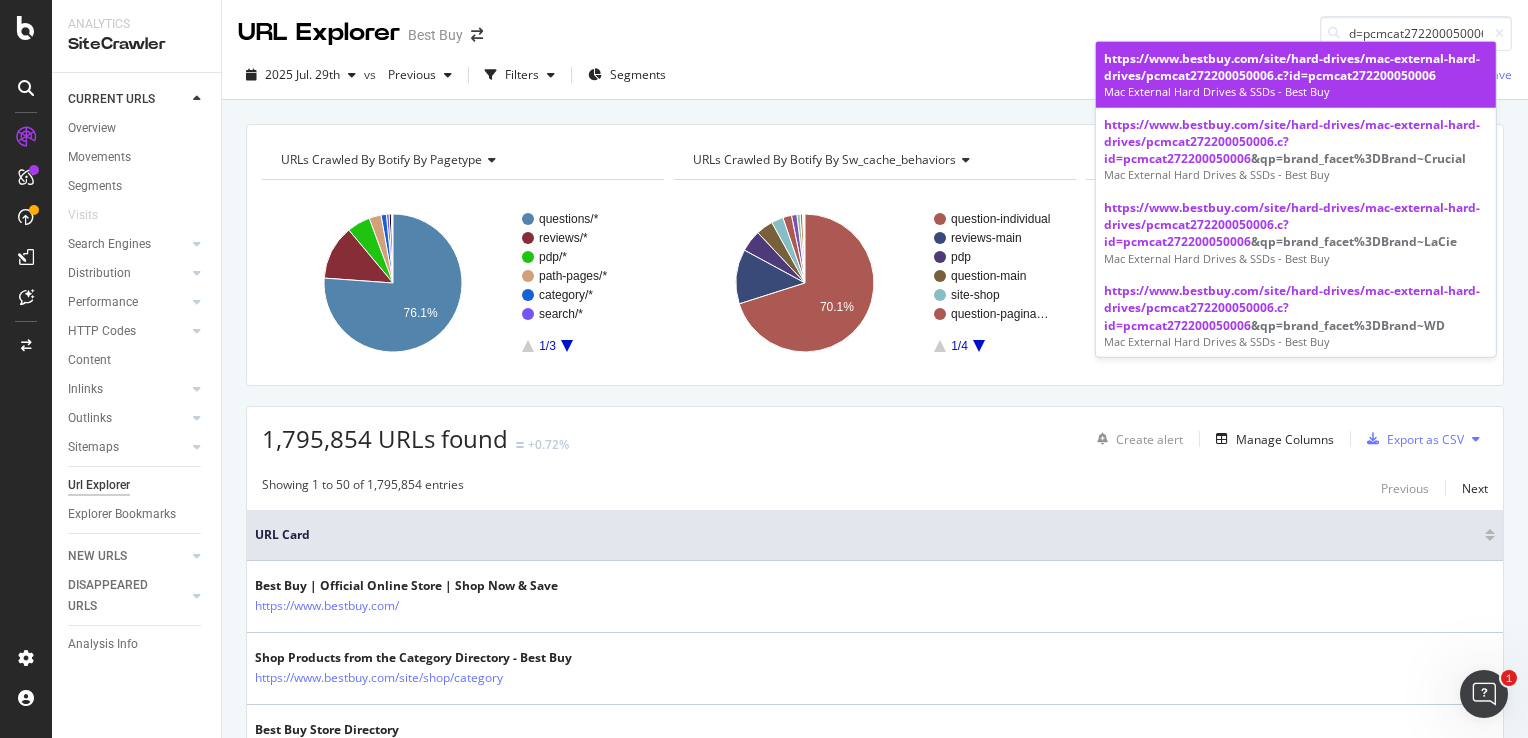 type on "https://www.bestbuy.com/site/hard-drives/mac-external-hard-drives/pcmcat272200050006.c?id=pcmcat272200050006" 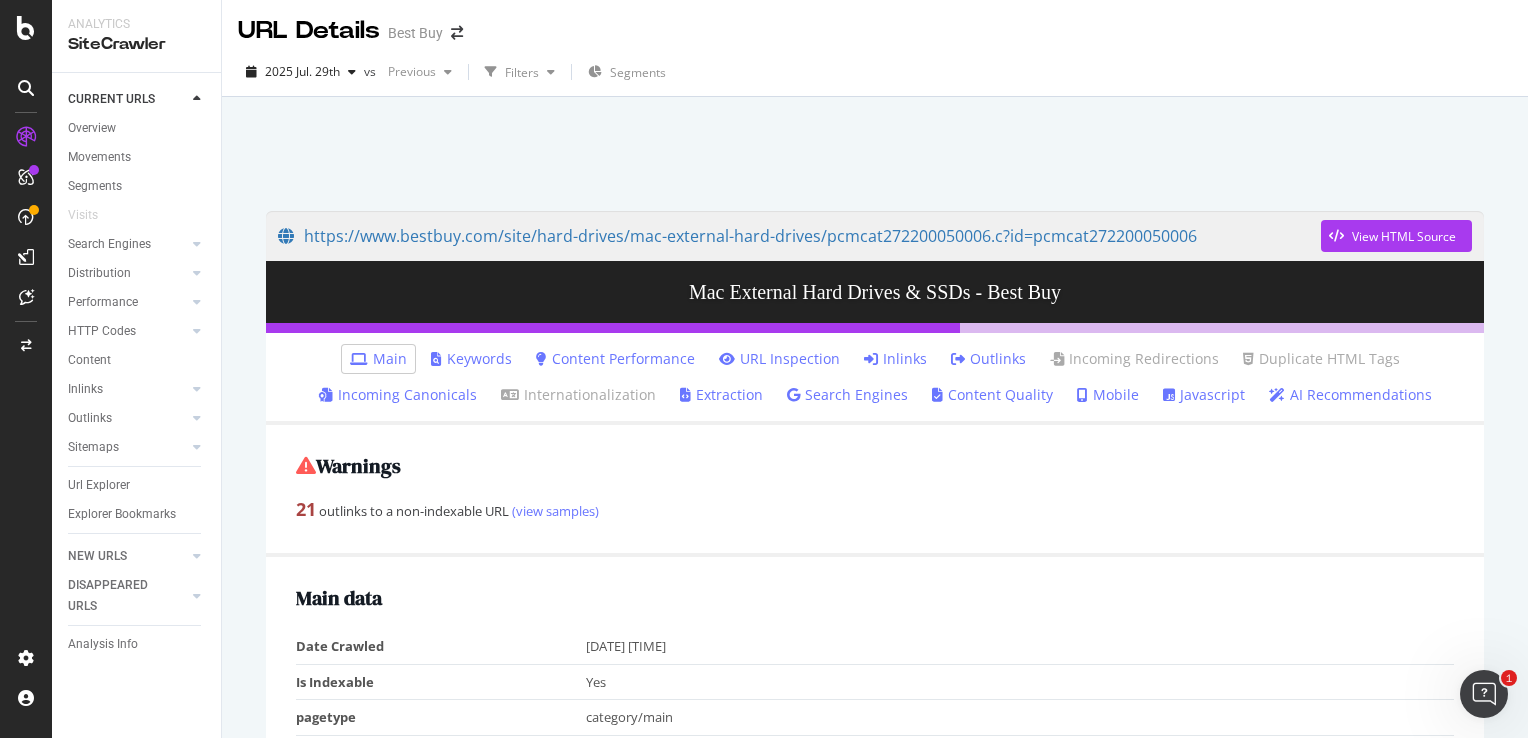 scroll, scrollTop: 0, scrollLeft: 0, axis: both 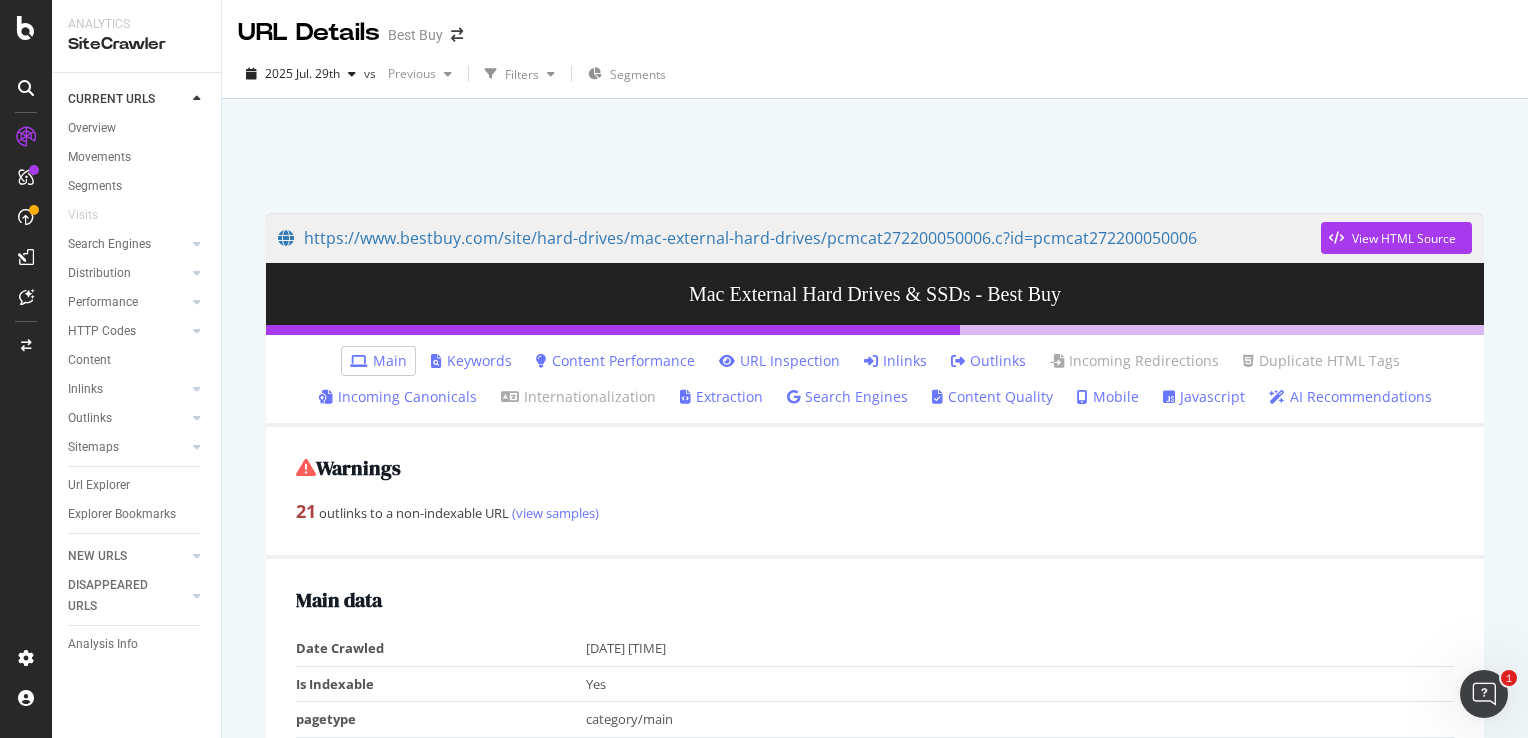 drag, startPoint x: 91, startPoint y: 482, endPoint x: 180, endPoint y: 461, distance: 91.44397 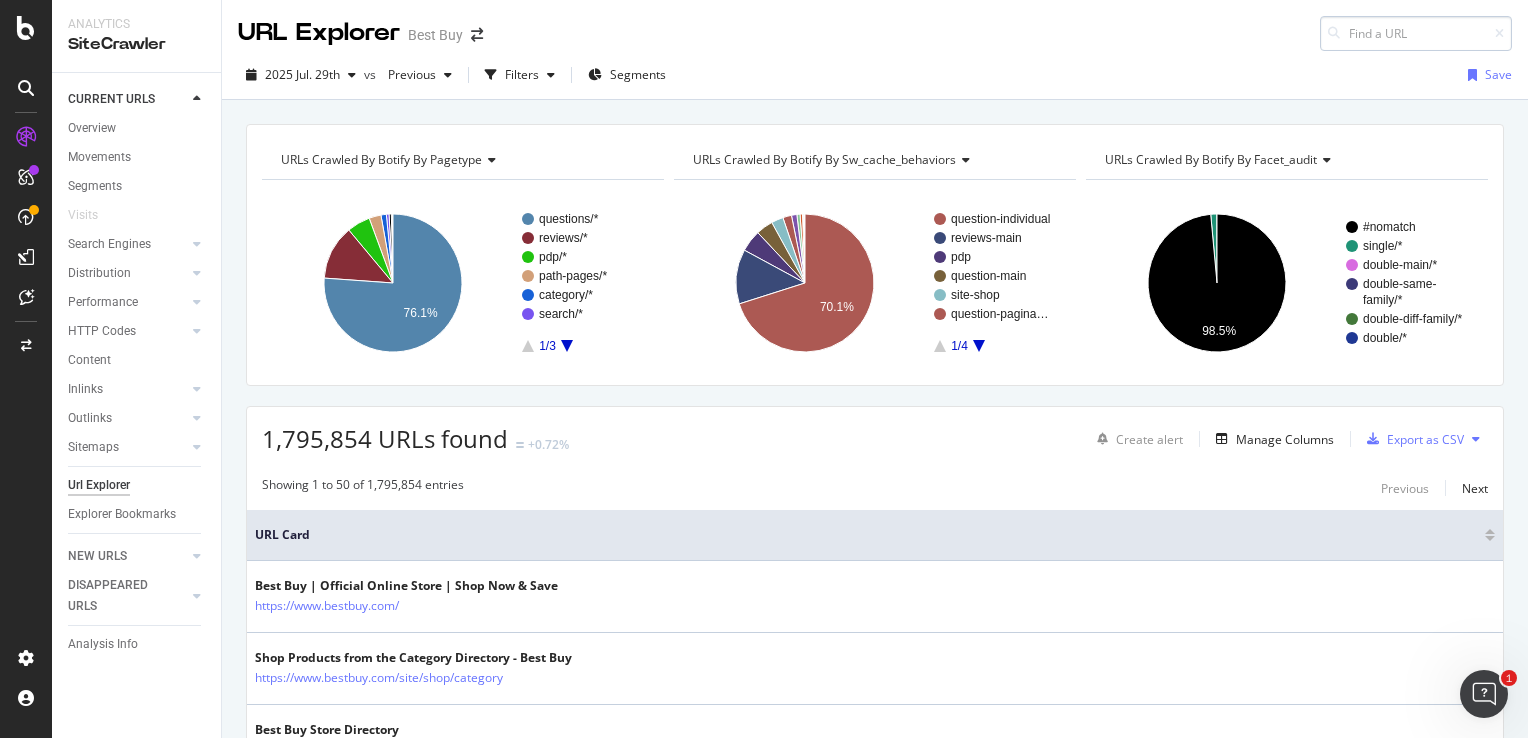 click at bounding box center [1416, 33] 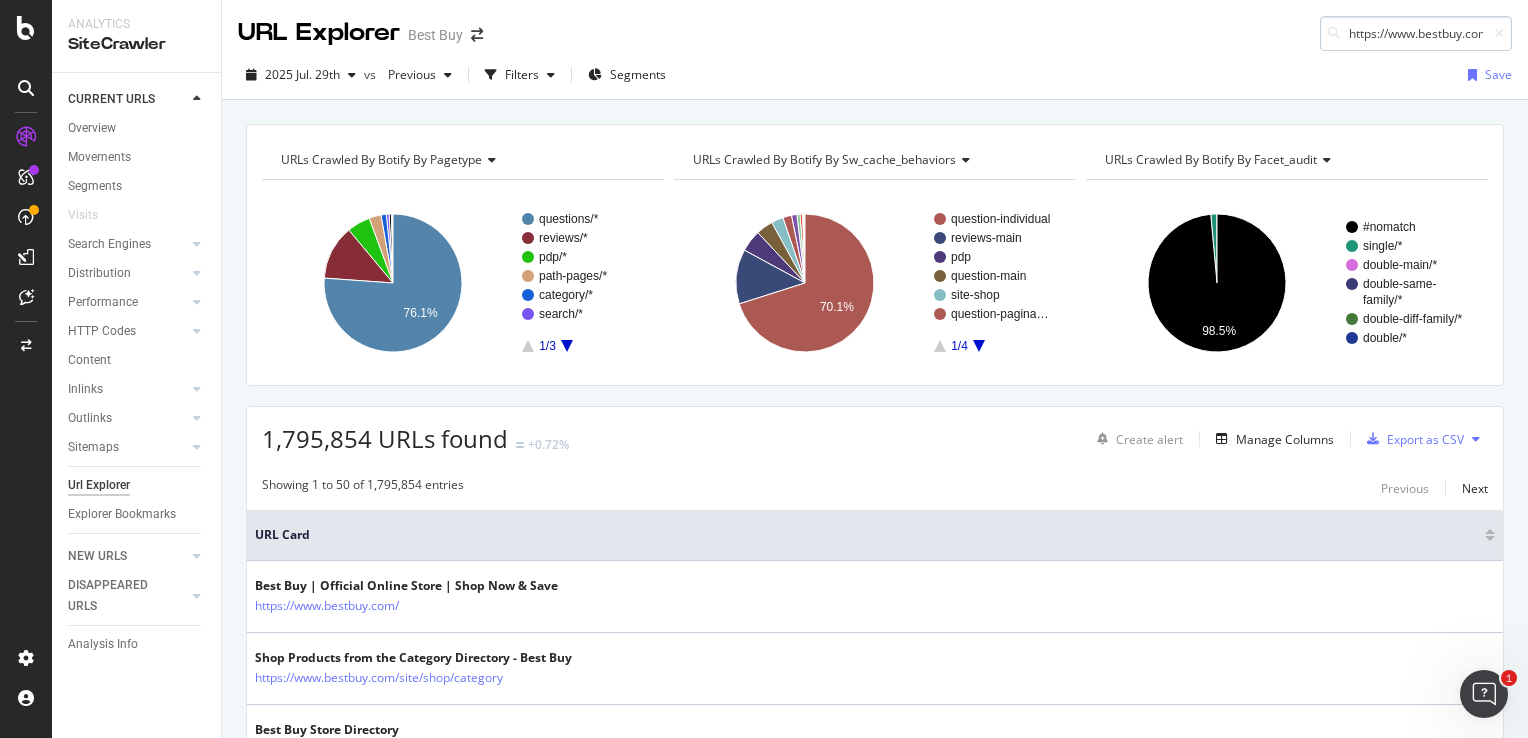 scroll, scrollTop: 0, scrollLeft: 520, axis: horizontal 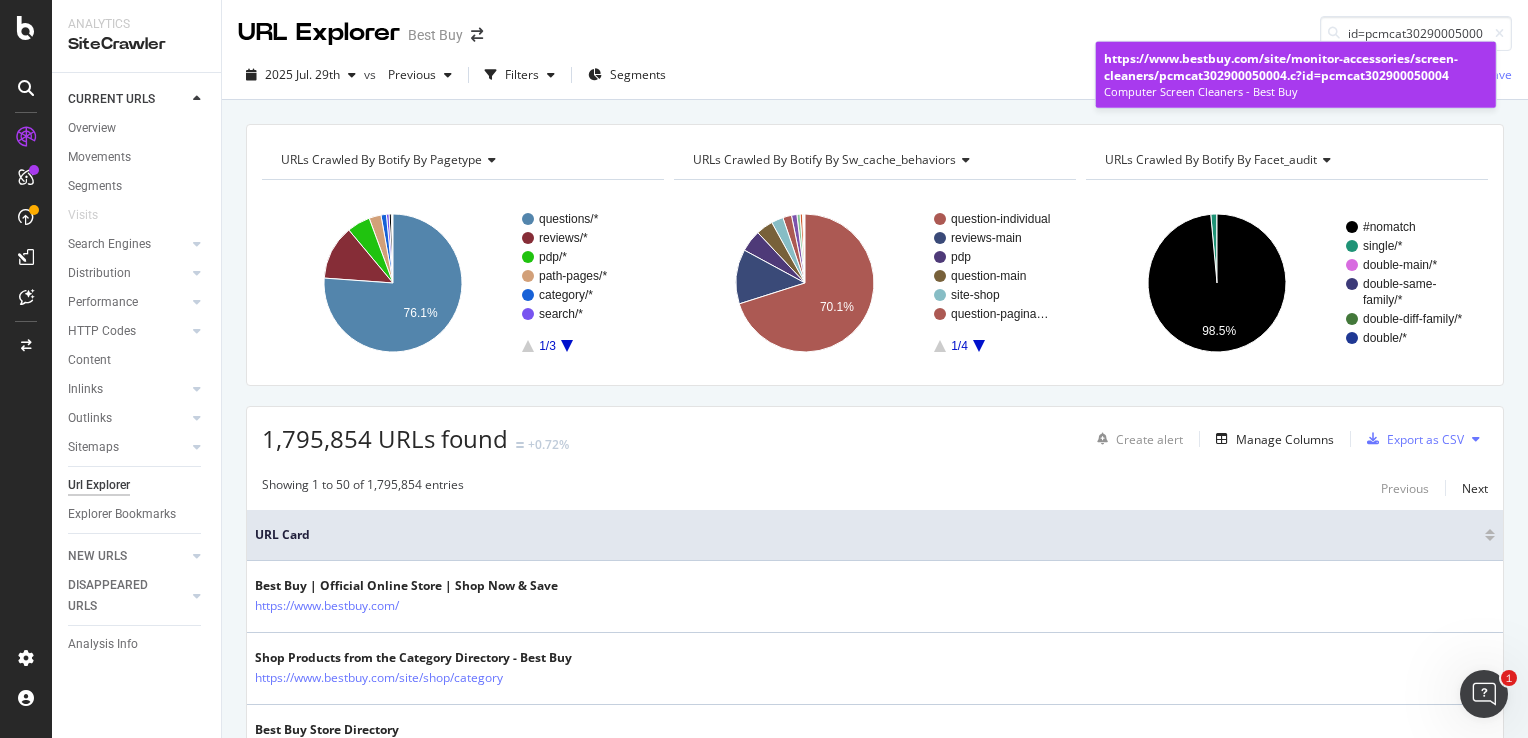 type on "https://www.bestbuy.com/site/monitor-accessories/screen-cleaners/pcmcat302900050004.c?id=pcmcat302900050004" 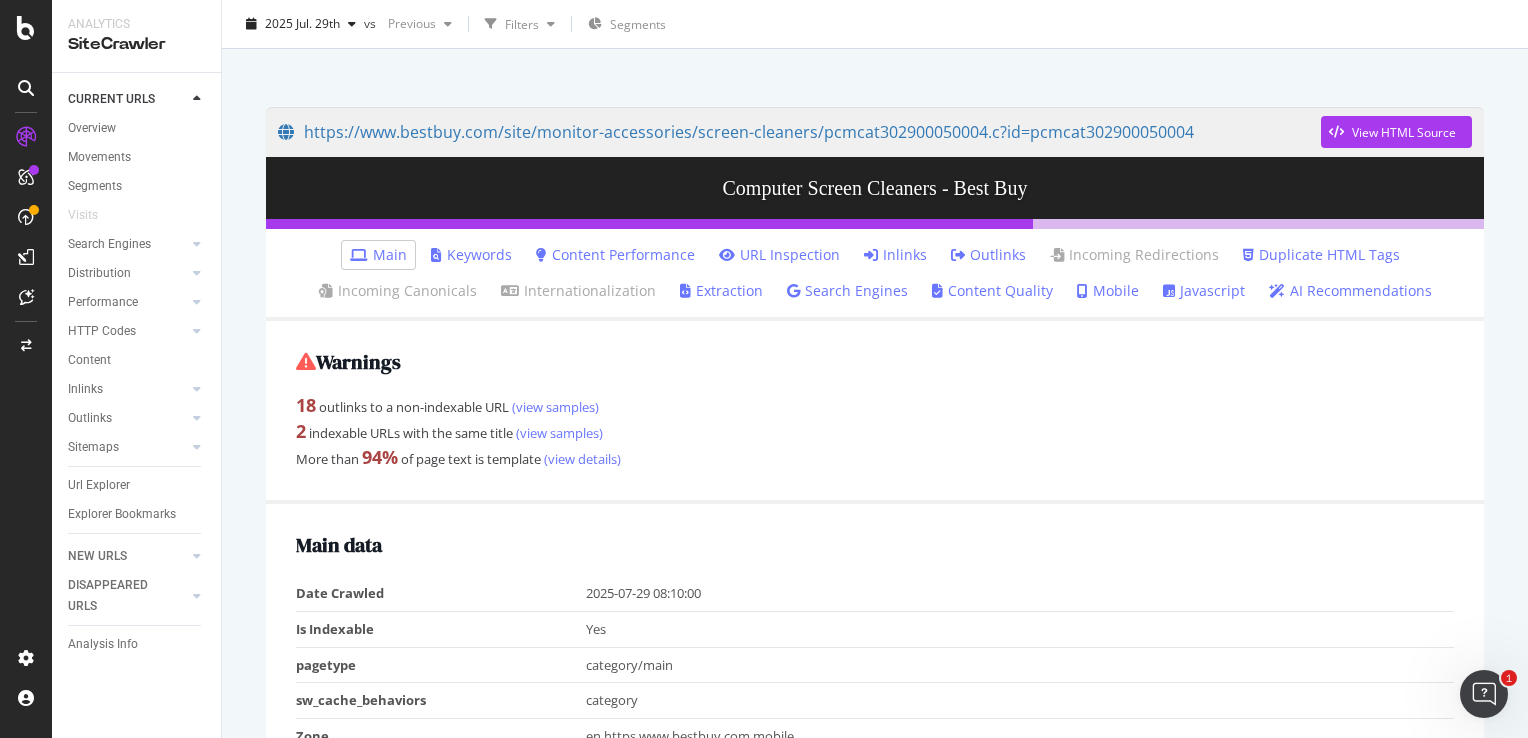 scroll, scrollTop: 0, scrollLeft: 0, axis: both 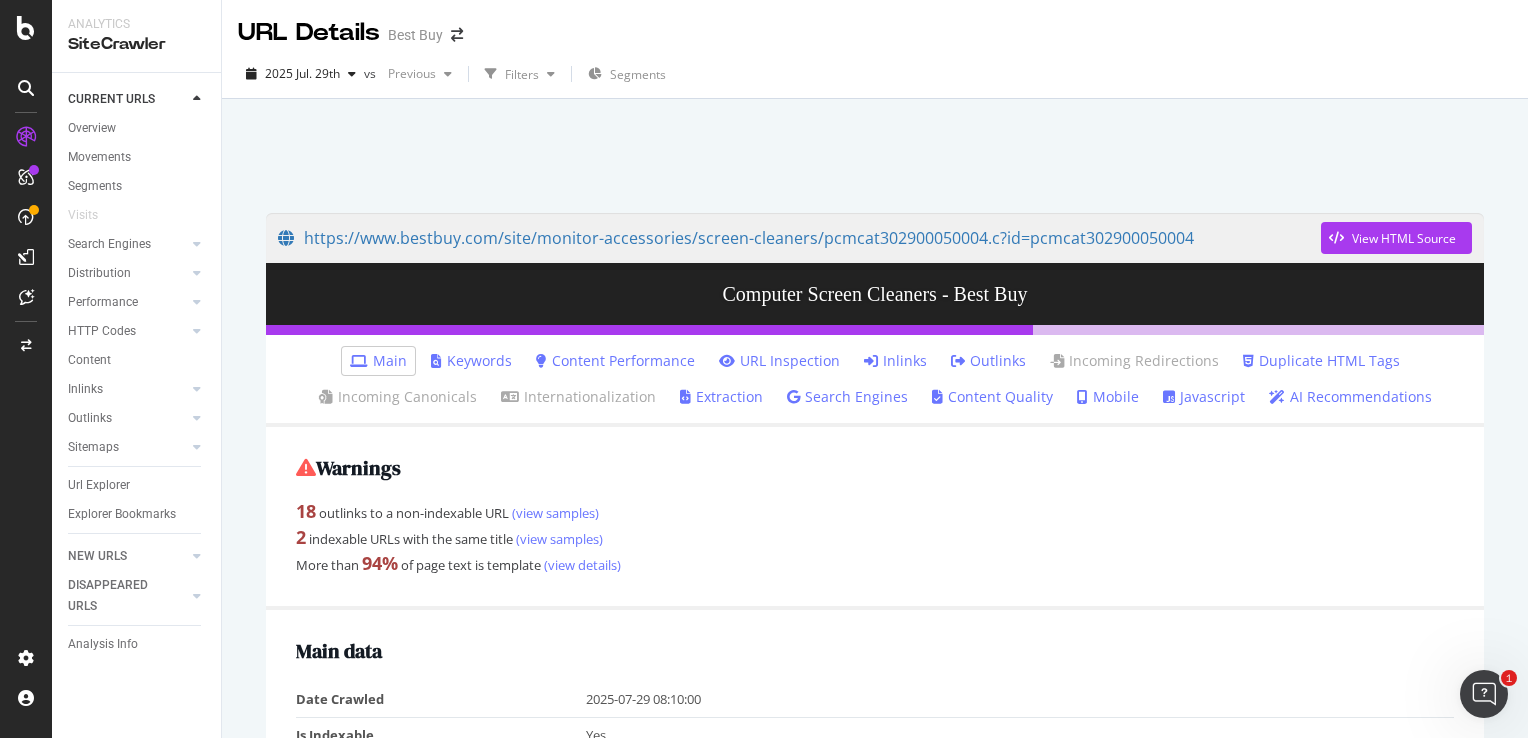 drag, startPoint x: 96, startPoint y: 478, endPoint x: 624, endPoint y: 322, distance: 550.56335 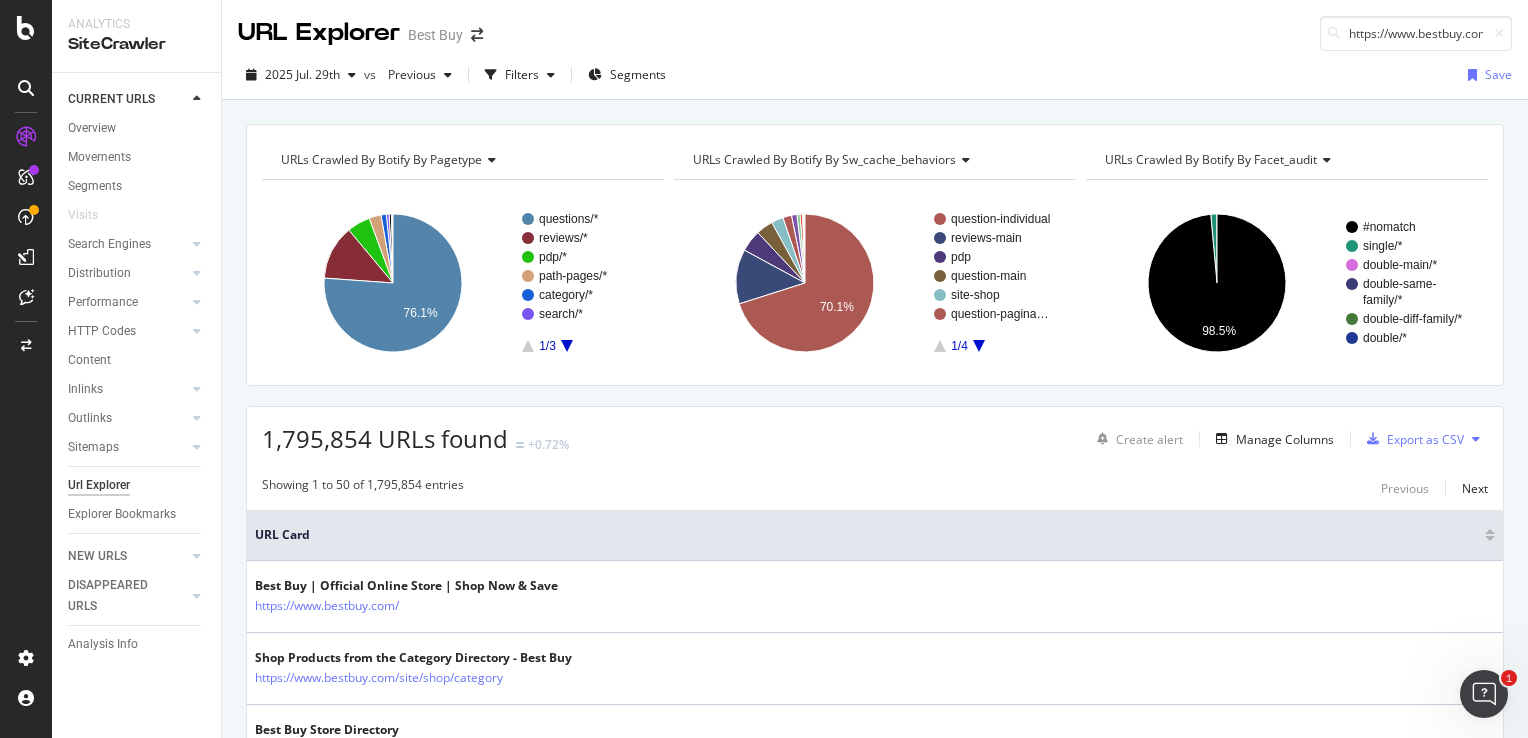scroll, scrollTop: 0, scrollLeft: 628, axis: horizontal 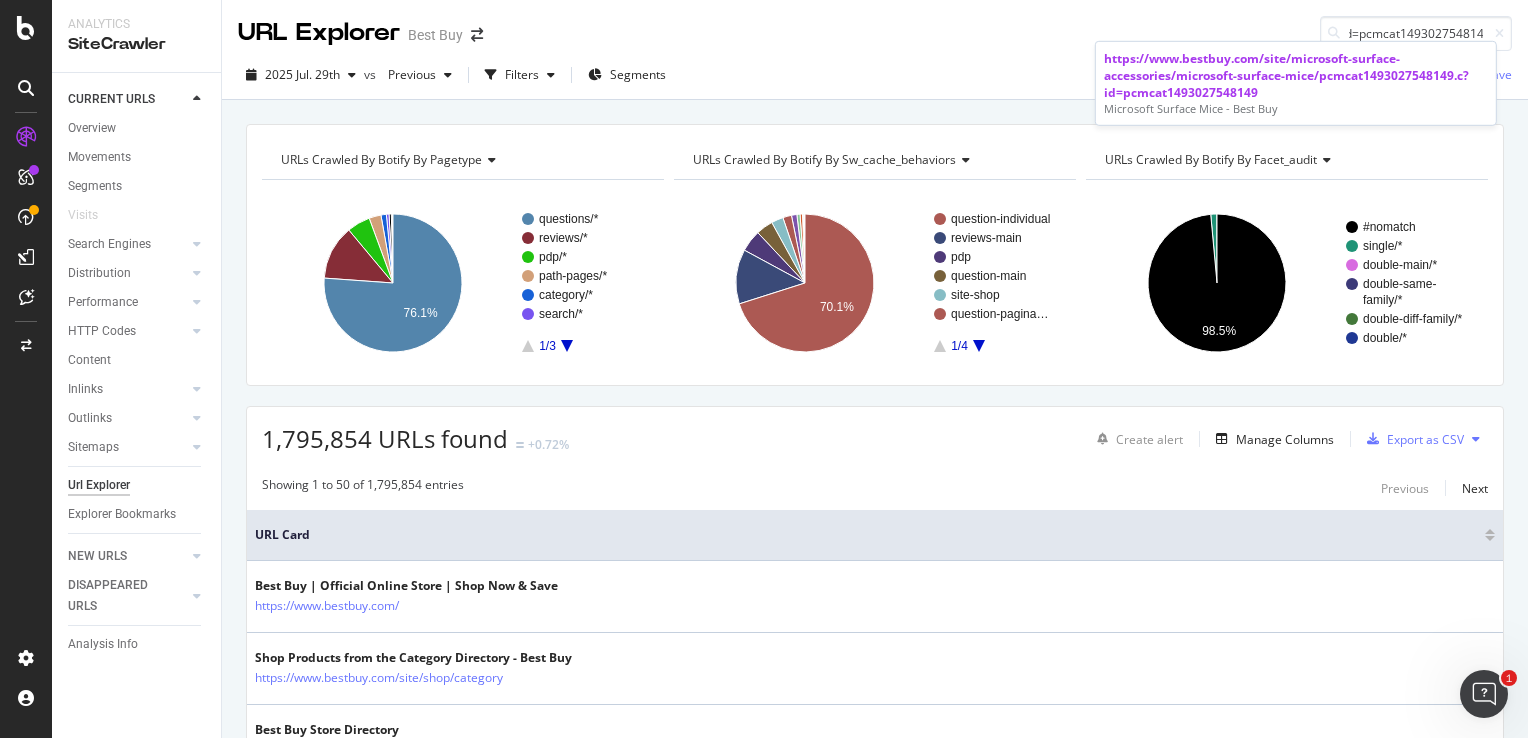 type on "https://www.bestbuy.com/site/microsoft-surface-accessories/microsoft-surface-mice/pcmcat1493027548149.c?id=pcmcat1493027548149" 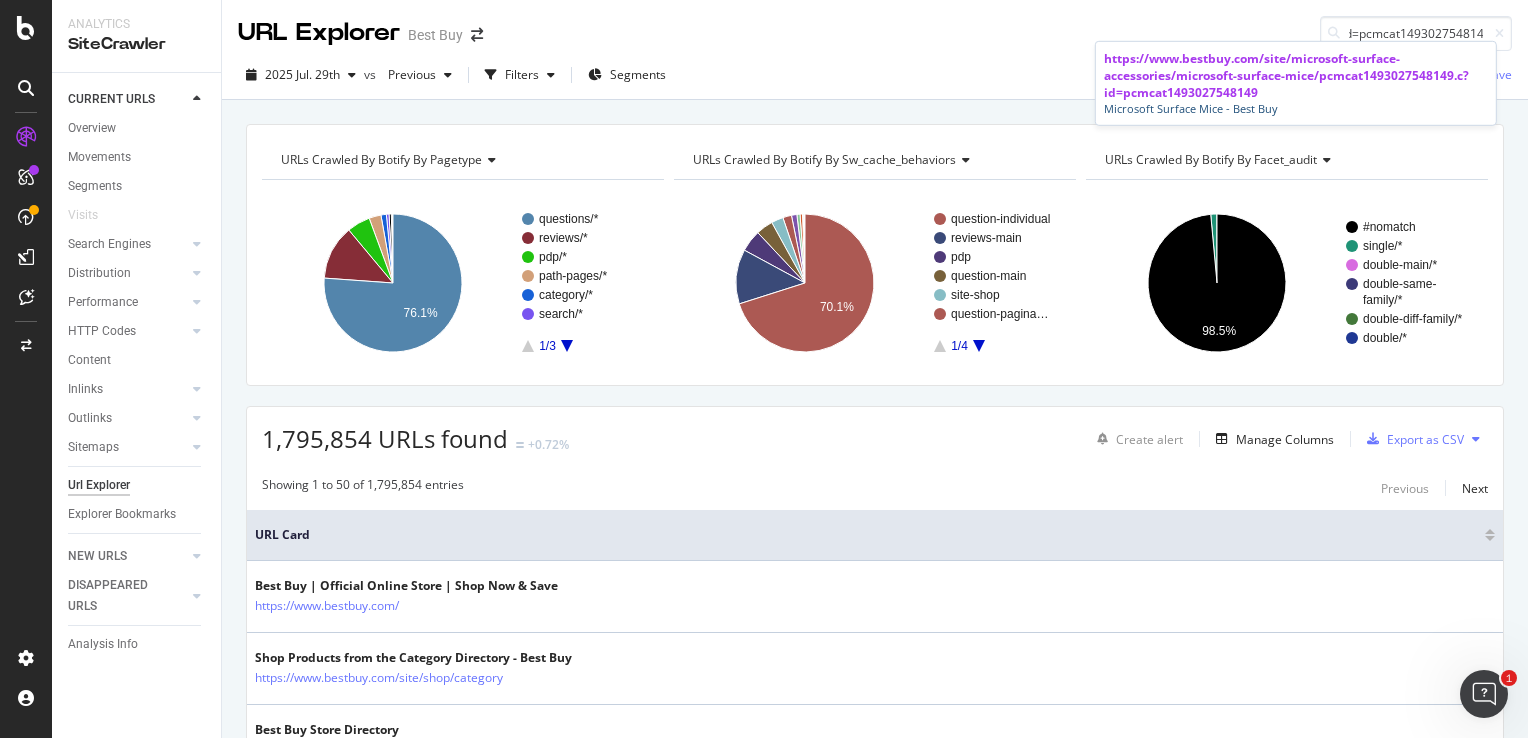 click on "https://www.bestbuy.com/site/microsoft-surface-accessories/microsoft-surface-mice/pcmcat1493027548149.c?id=pcmcat1493027548149" at bounding box center [1286, 75] 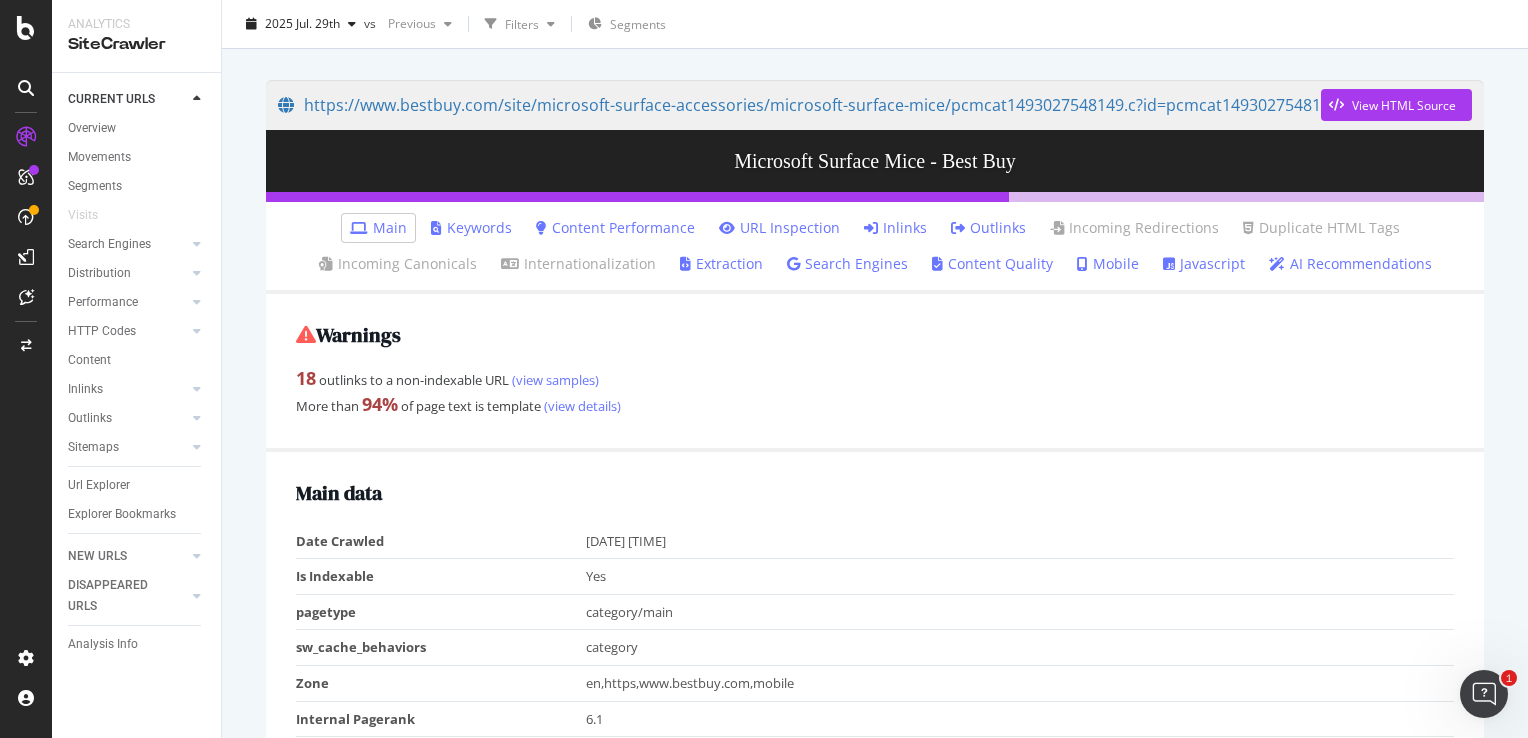 scroll, scrollTop: 100, scrollLeft: 0, axis: vertical 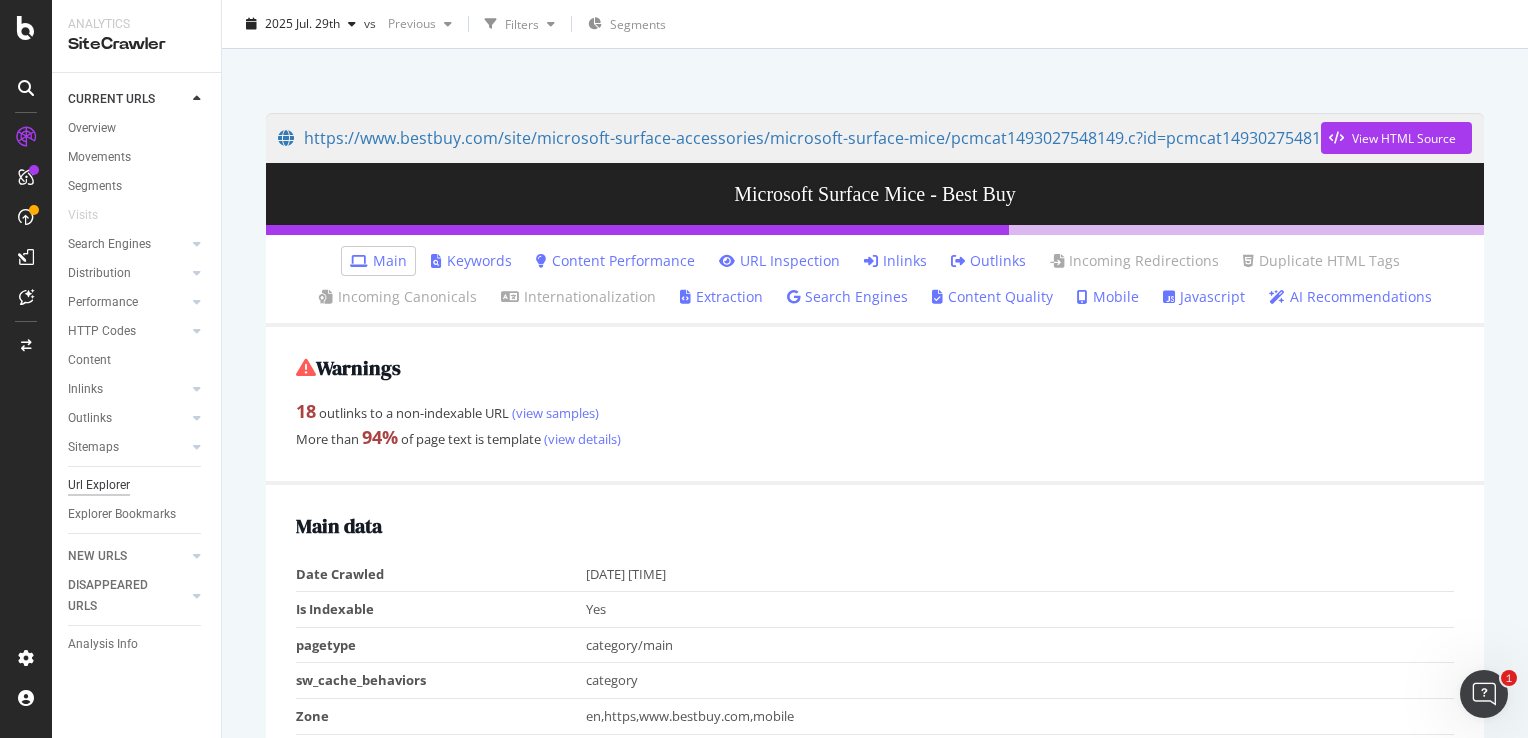 click on "Url Explorer" at bounding box center (99, 485) 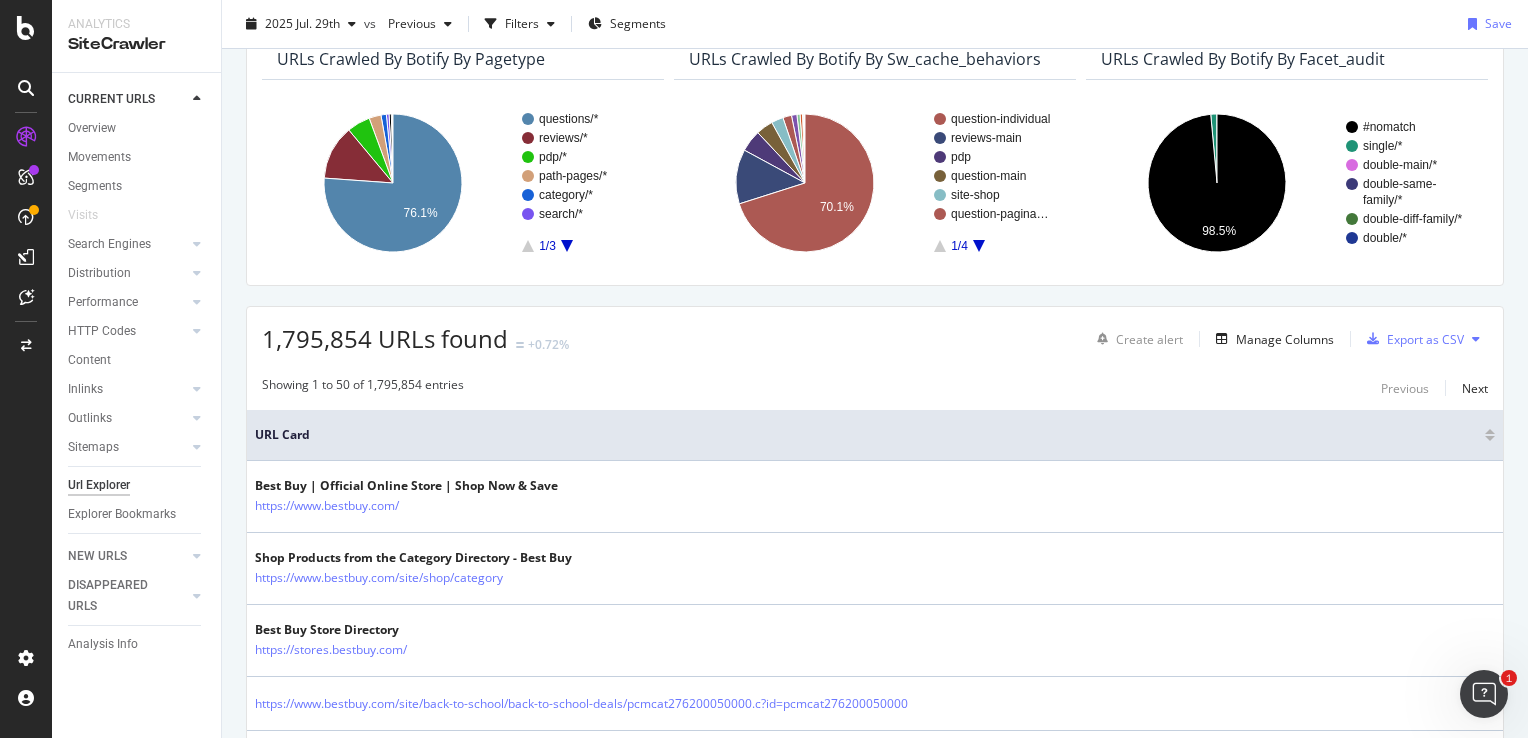 scroll, scrollTop: 0, scrollLeft: 0, axis: both 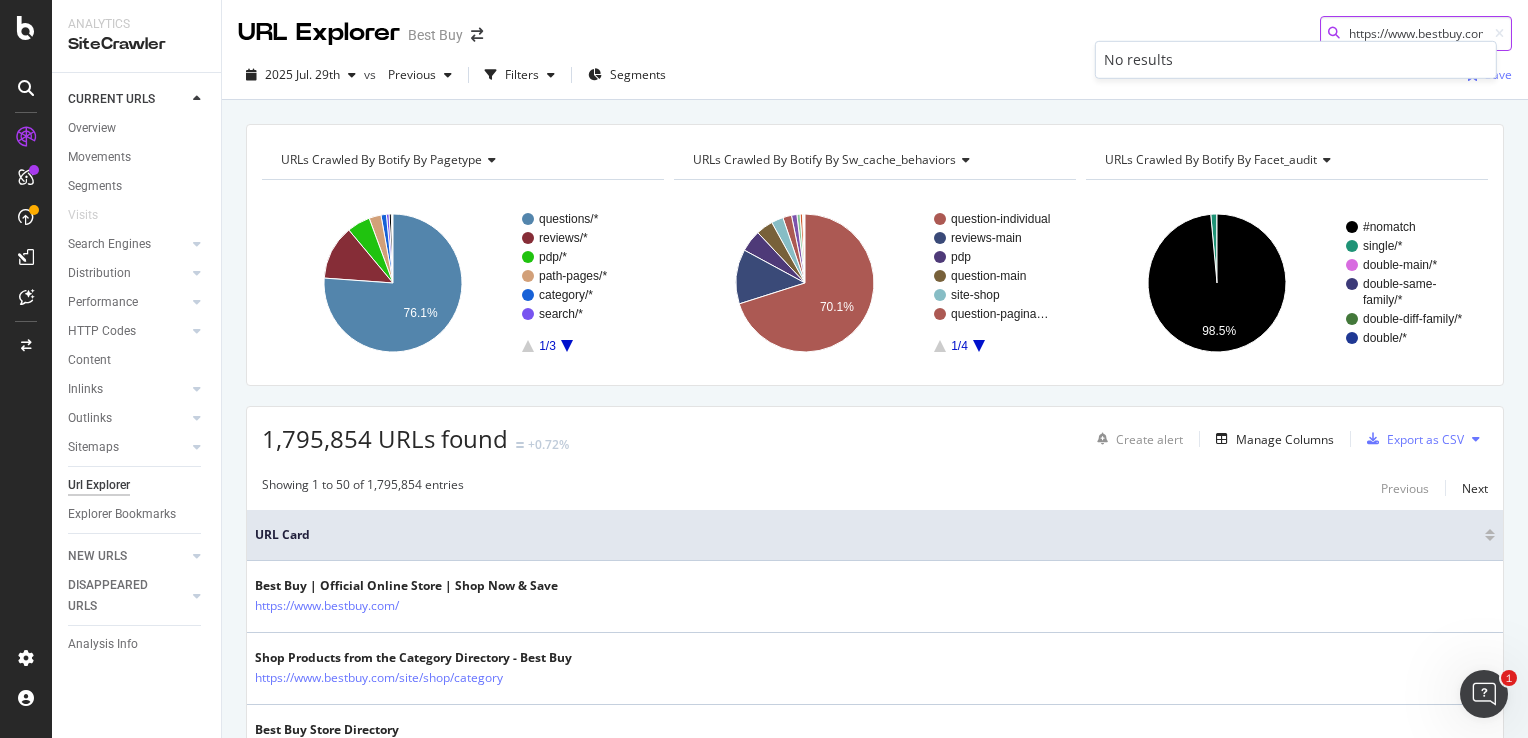 click on "https://www.bestbuy.com/site/clp-computers-tablets/computing-tablets-accessories/pcmcat1587157003572.c?id=pcmcat1587157003572" at bounding box center (1416, 33) 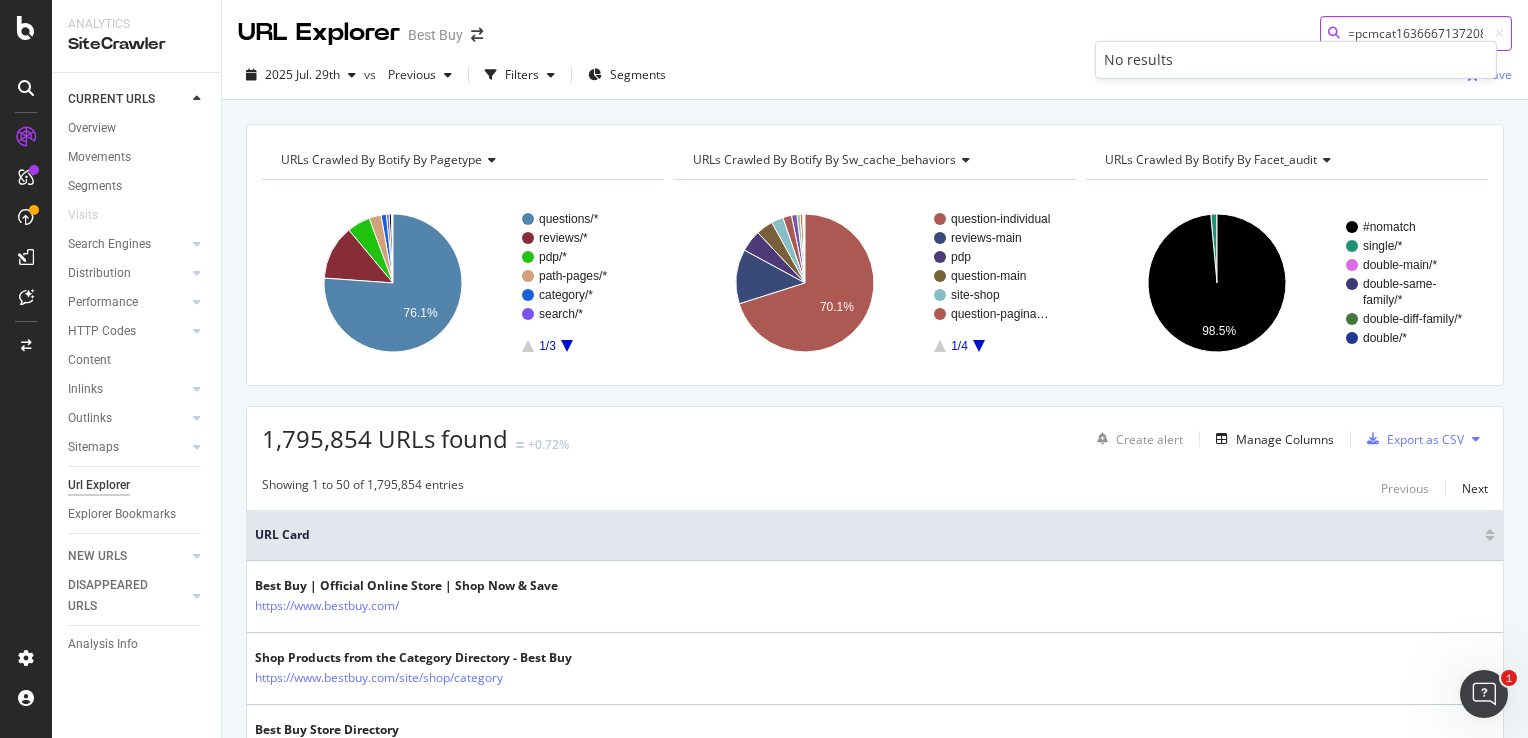 type on "https://www.bestbuy.com/site/clp-computers-tablets/logitech-computer-accessory-bundles/pcmcat1636667137208.c?id=pcmcat1636667137208" 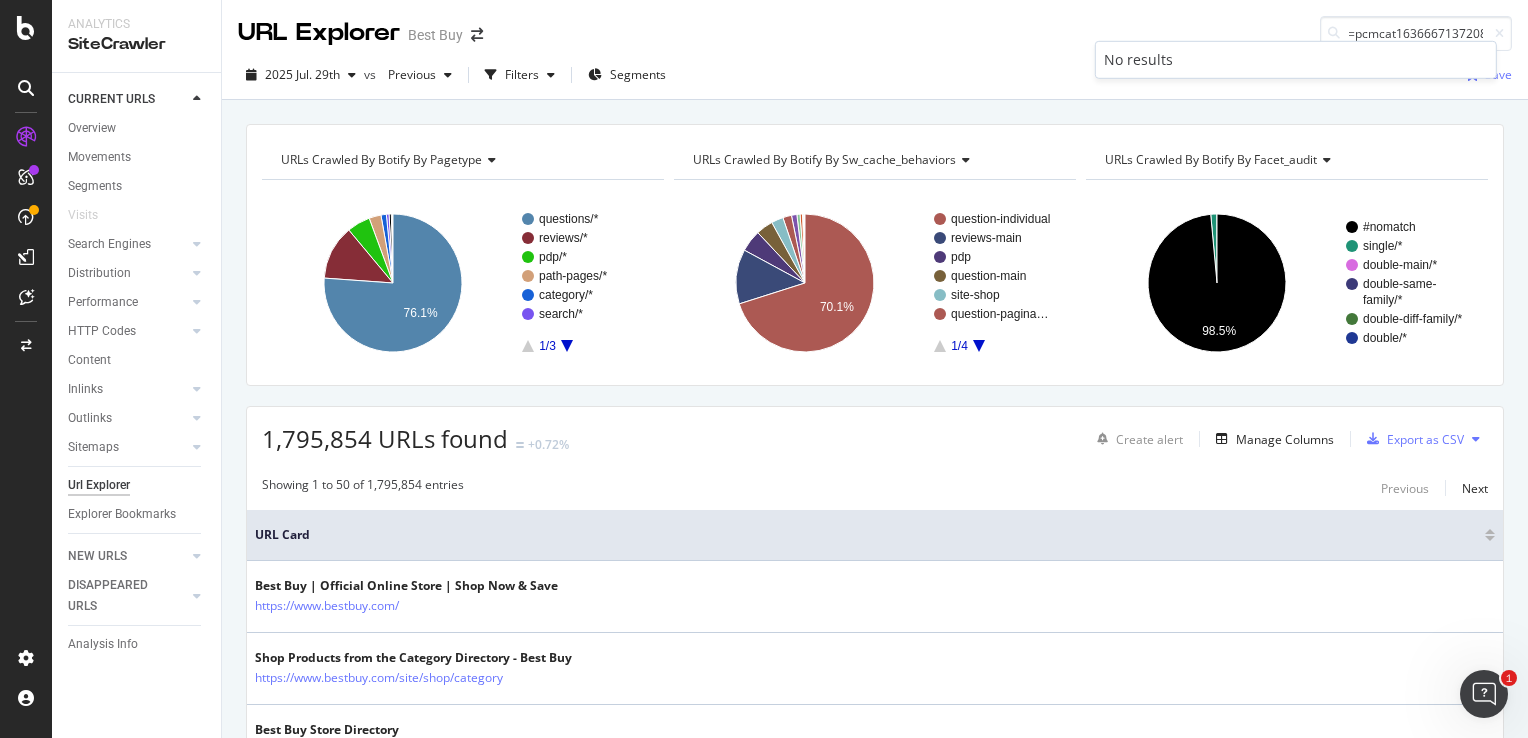scroll, scrollTop: 0, scrollLeft: 0, axis: both 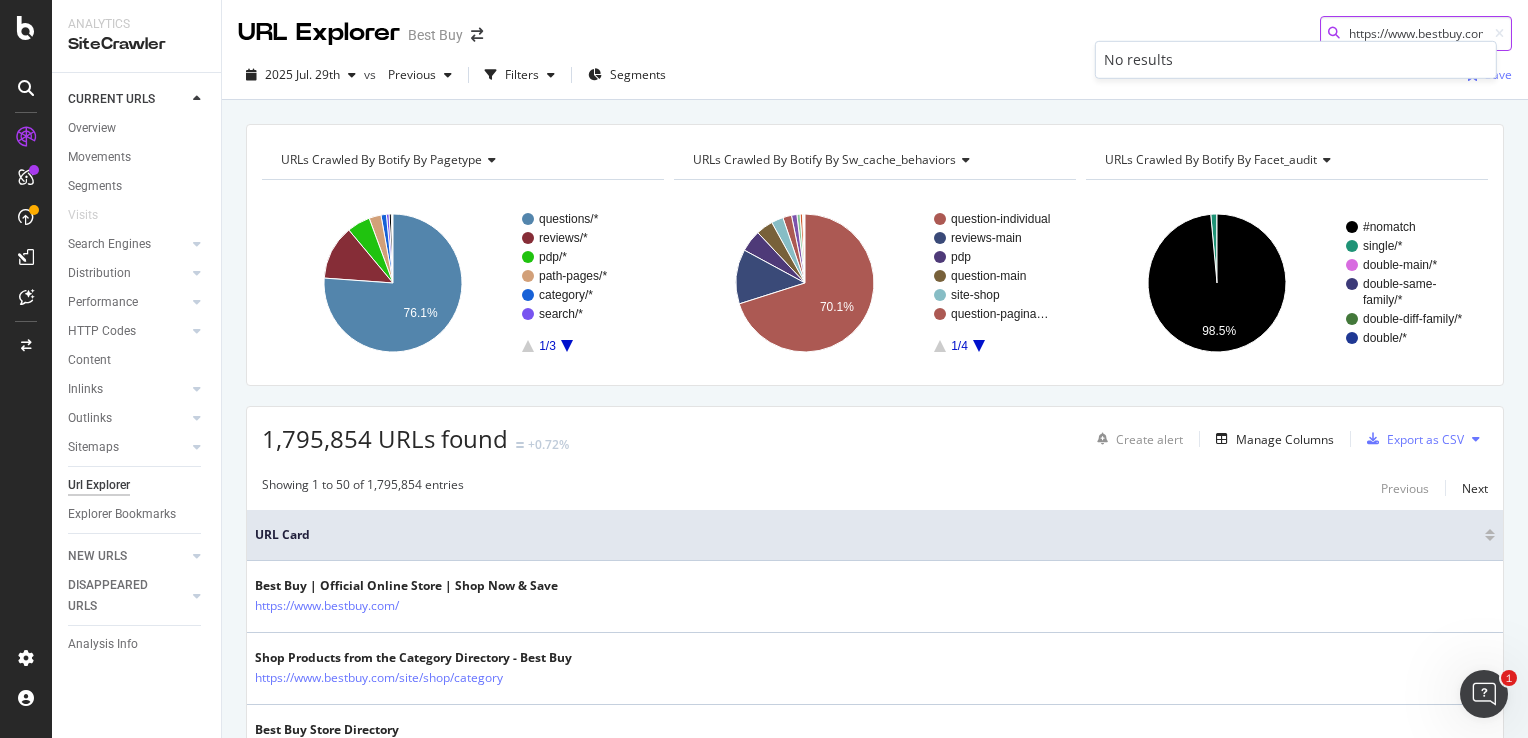 click on "https://www.bestbuy.com/site/clp-computers-tablets/logitech-computer-accessory-bundles/pcmcat1636667137208.c?id=pcmcat1636667137208" at bounding box center [1416, 33] 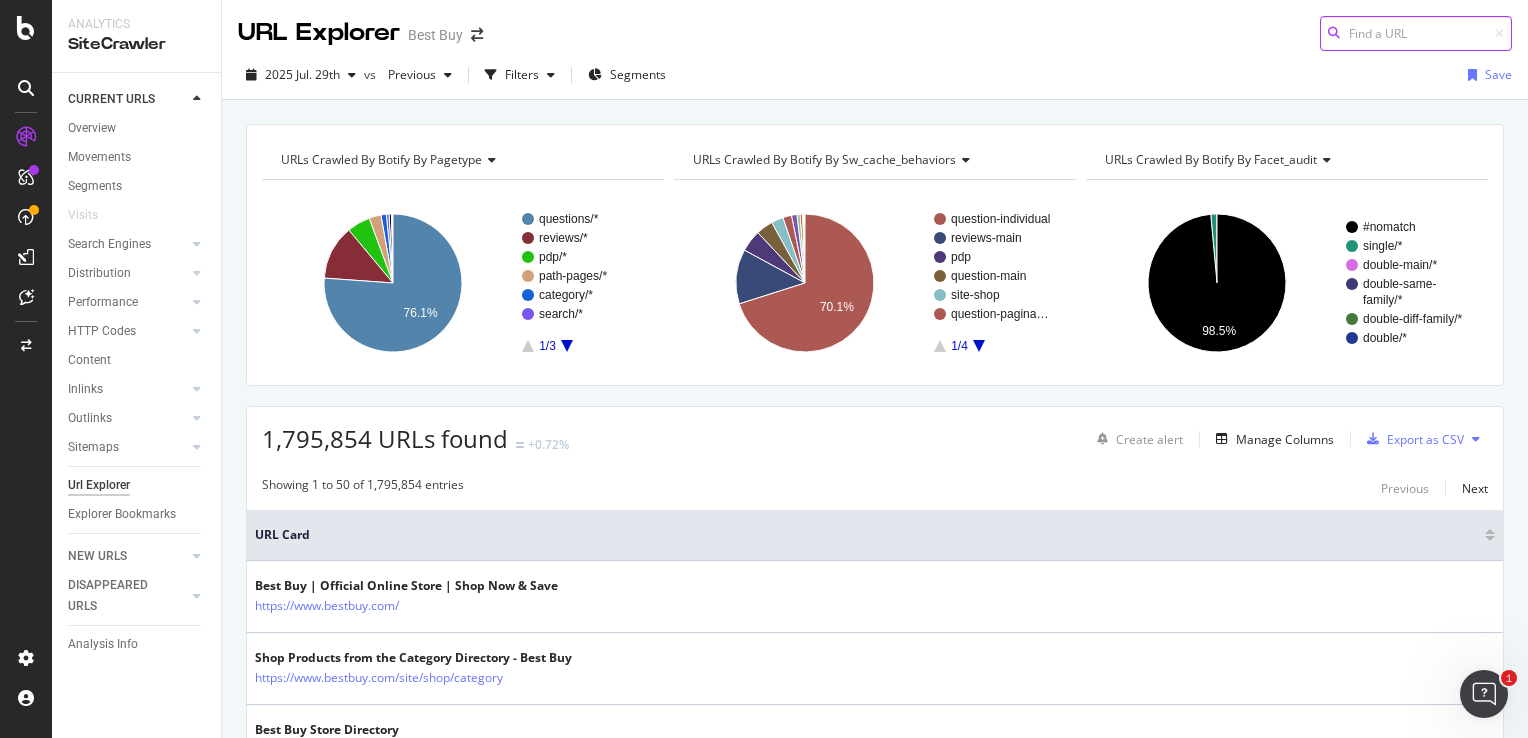 paste on "https://www.bestbuy.com/site/clp-computers-tablets/steelseries-headset-and-tidal-trial/pcmcat1607965613491.c?id=pcmcat1607965613491" 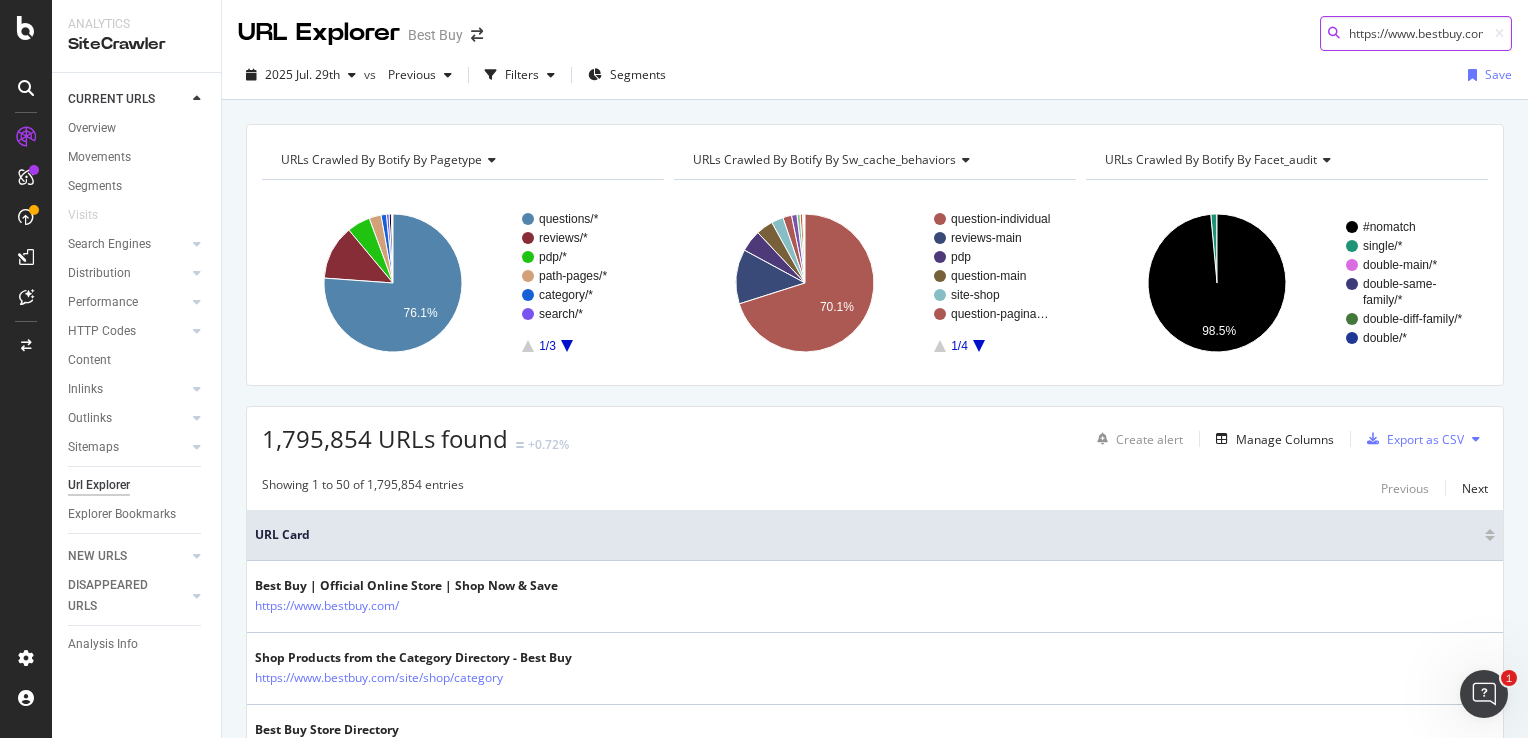 scroll, scrollTop: 0, scrollLeft: 643, axis: horizontal 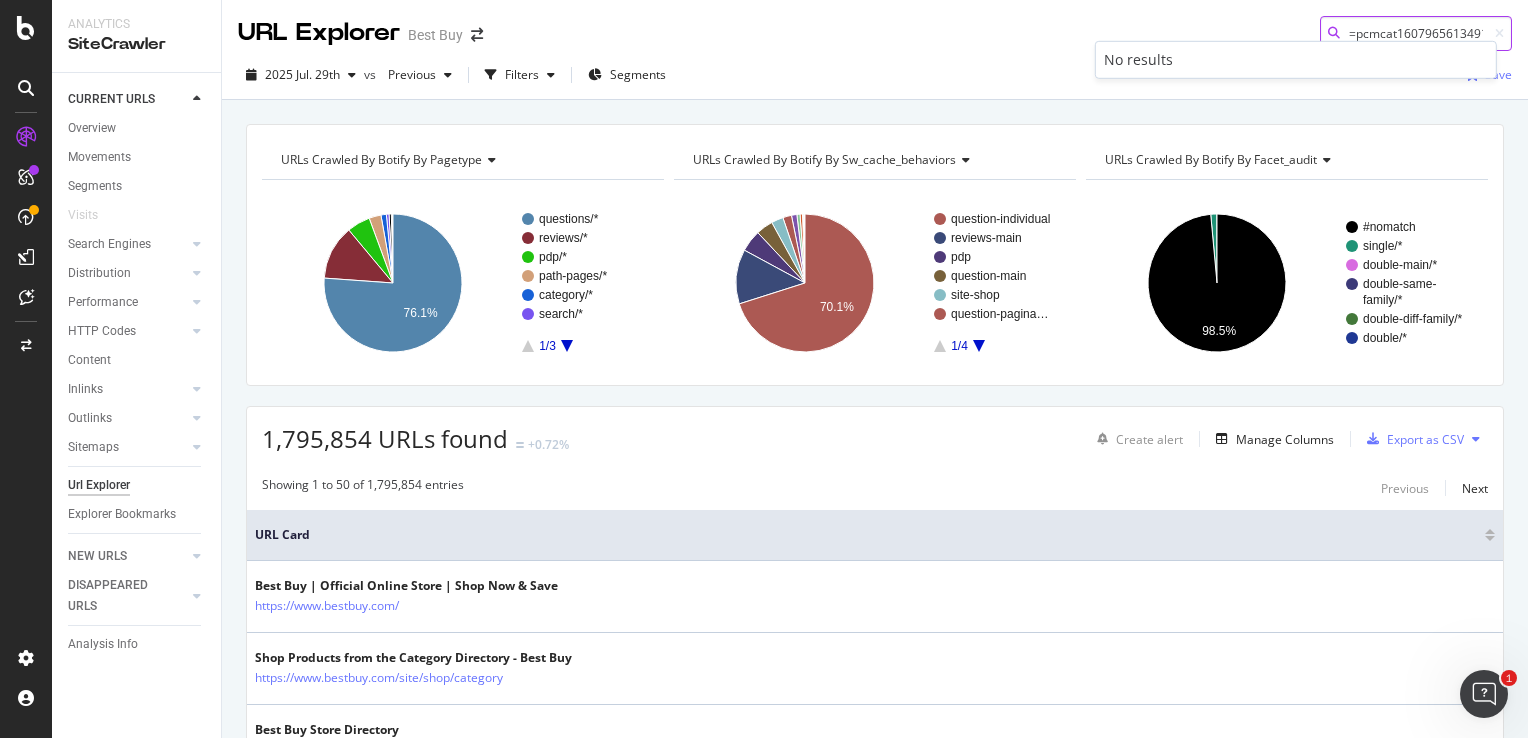 type on "https://www.bestbuy.com/site/clp-computers-tablets/steelseries-headset-and-tidal-trial/pcmcat1607965613491.c?id=pcmcat1607965613491" 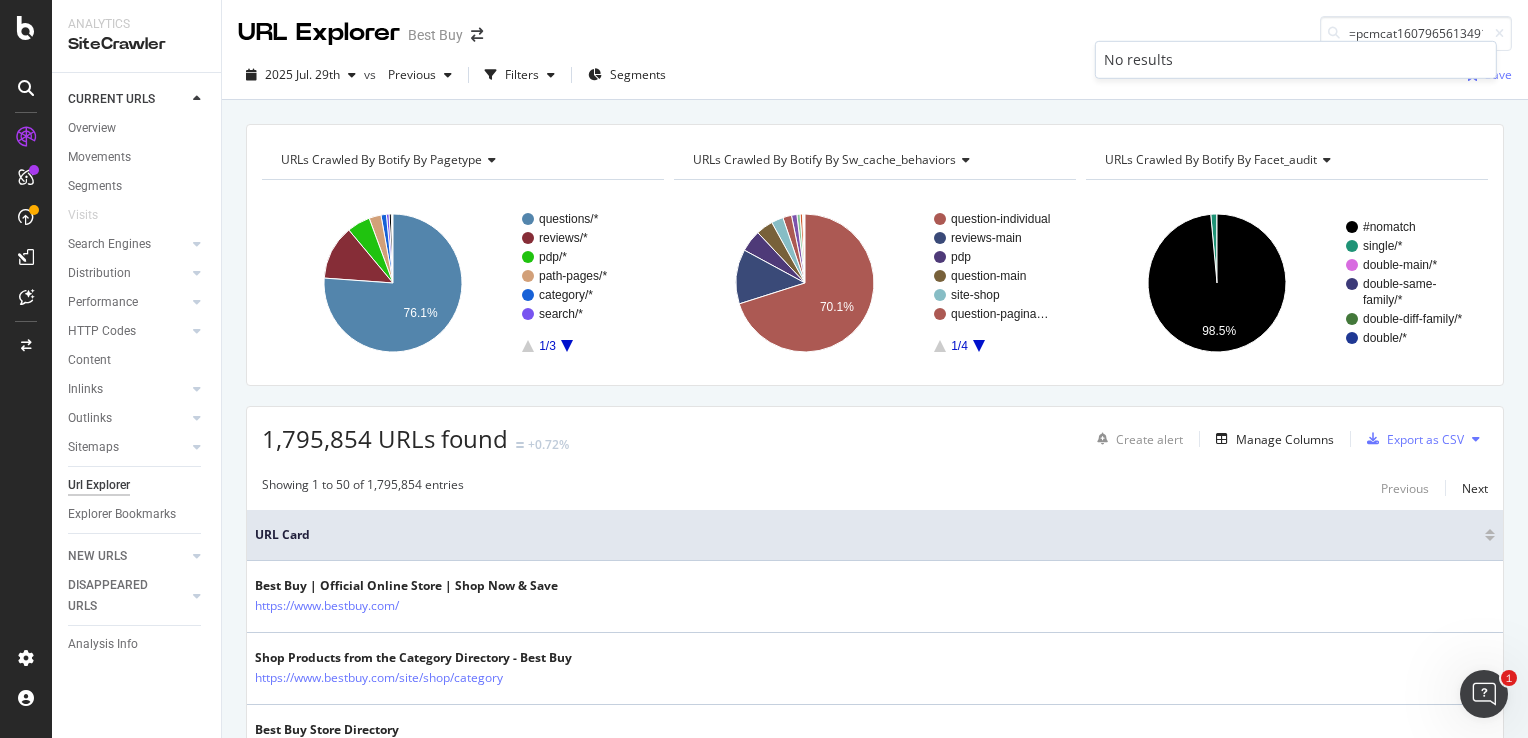 scroll, scrollTop: 0, scrollLeft: 0, axis: both 